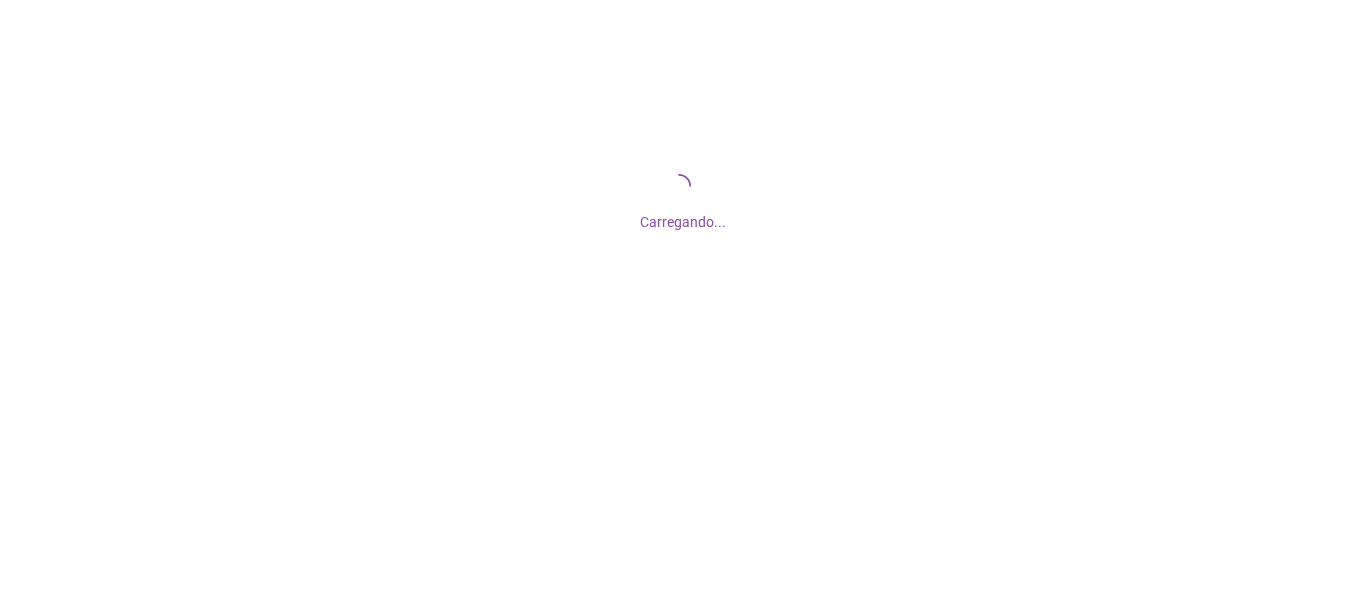scroll, scrollTop: 0, scrollLeft: 0, axis: both 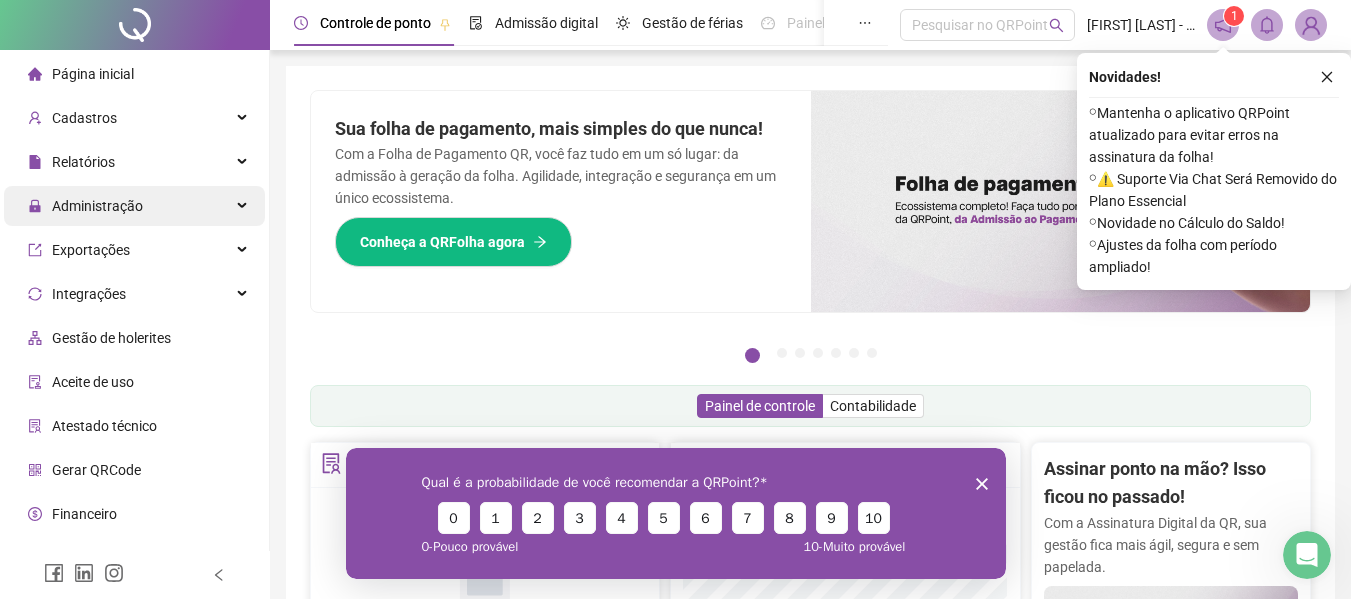 click on "Administração" at bounding box center [134, 206] 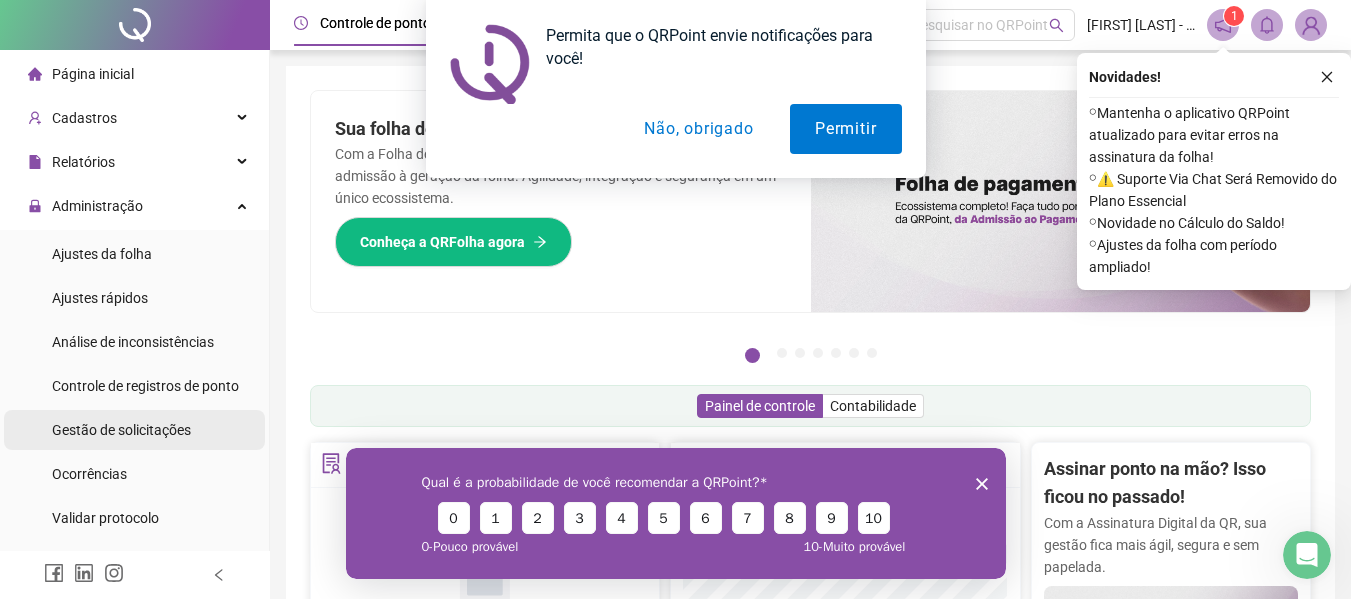click on "Gestão de solicitações" at bounding box center [121, 430] 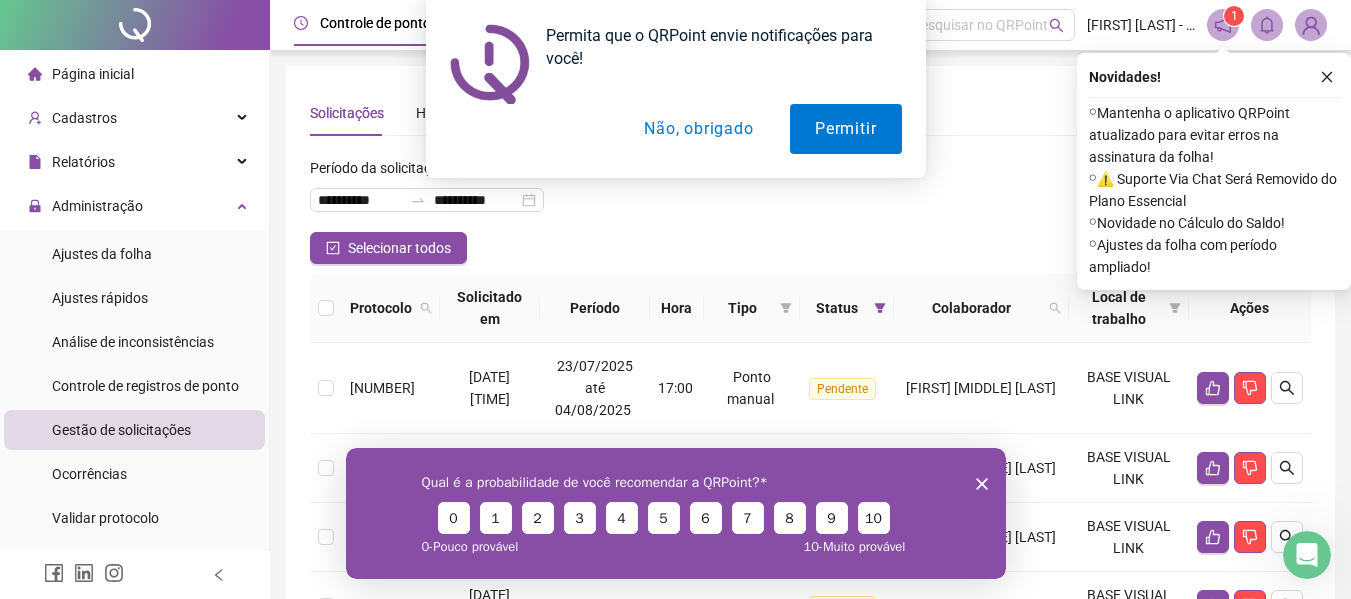 click on "Não, obrigado" at bounding box center [698, 129] 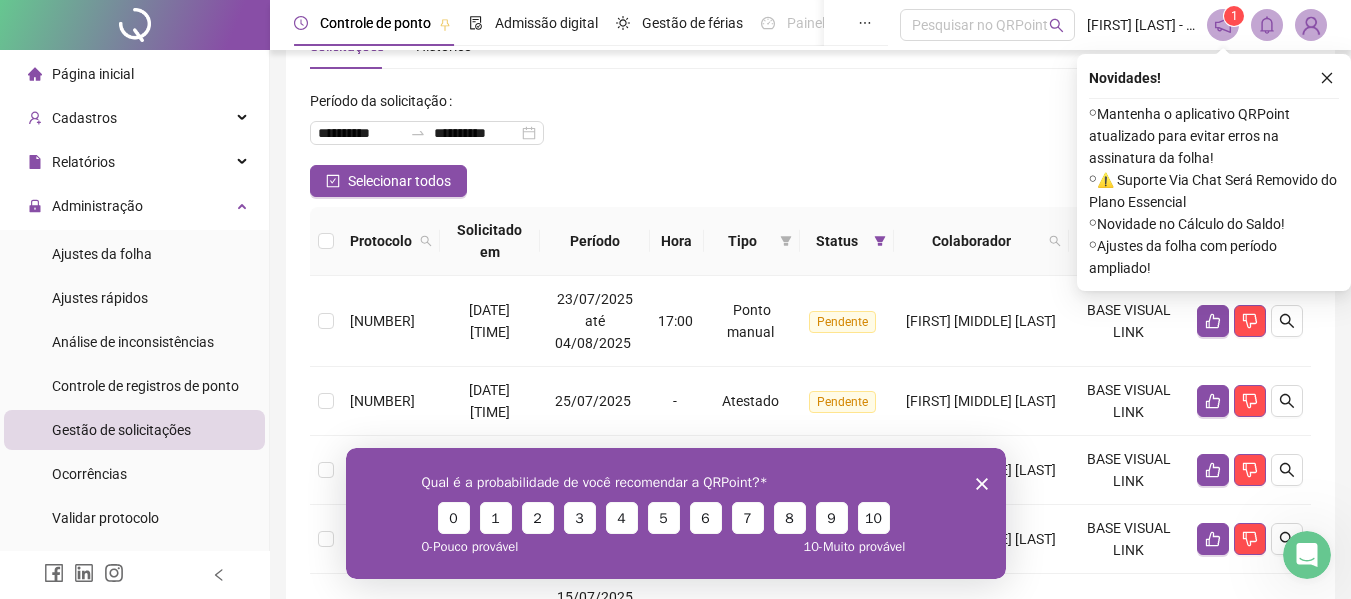 scroll, scrollTop: 68, scrollLeft: 0, axis: vertical 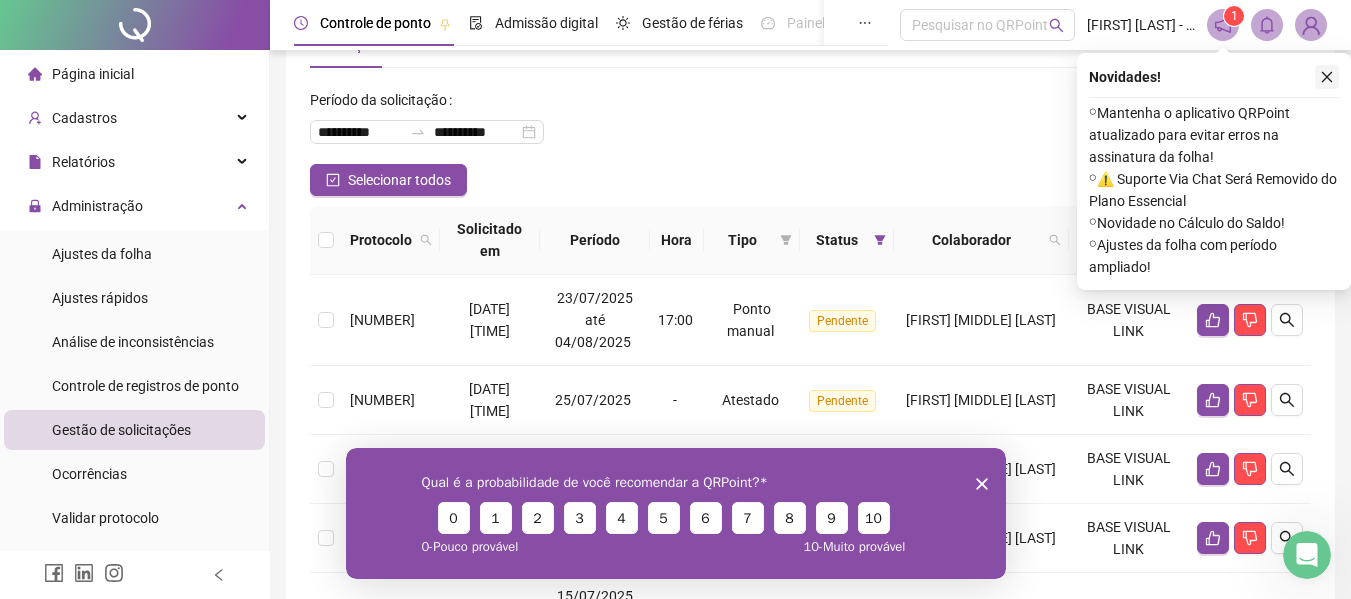 click 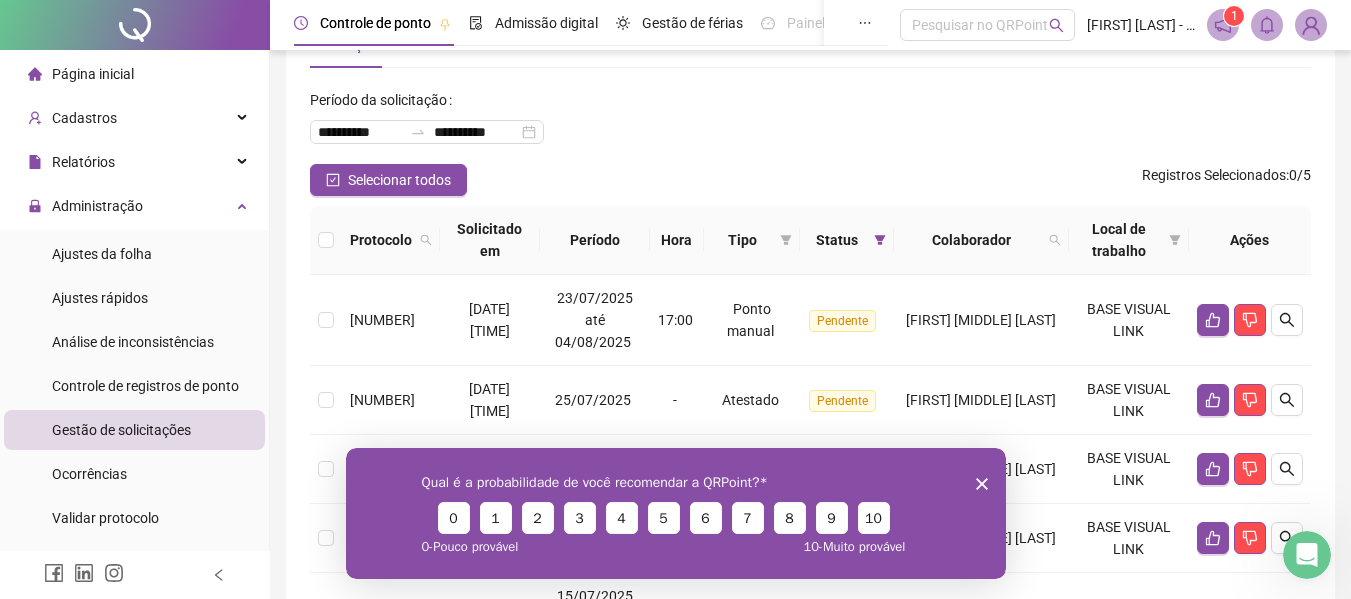 click 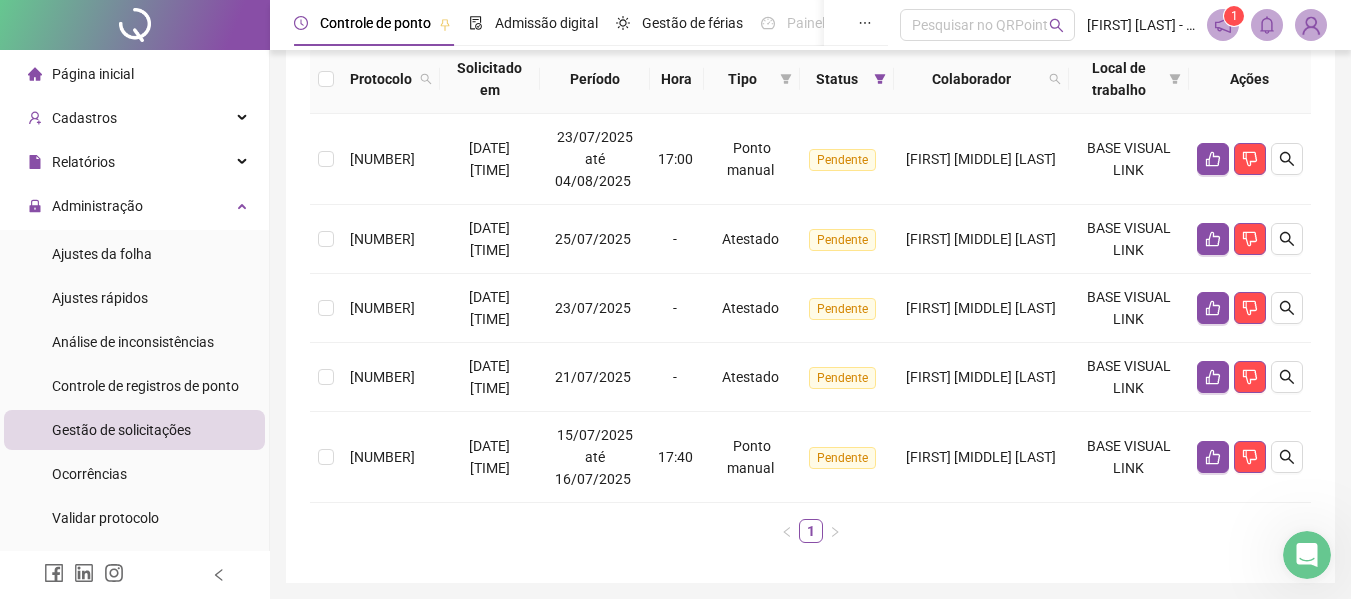 scroll, scrollTop: 228, scrollLeft: 0, axis: vertical 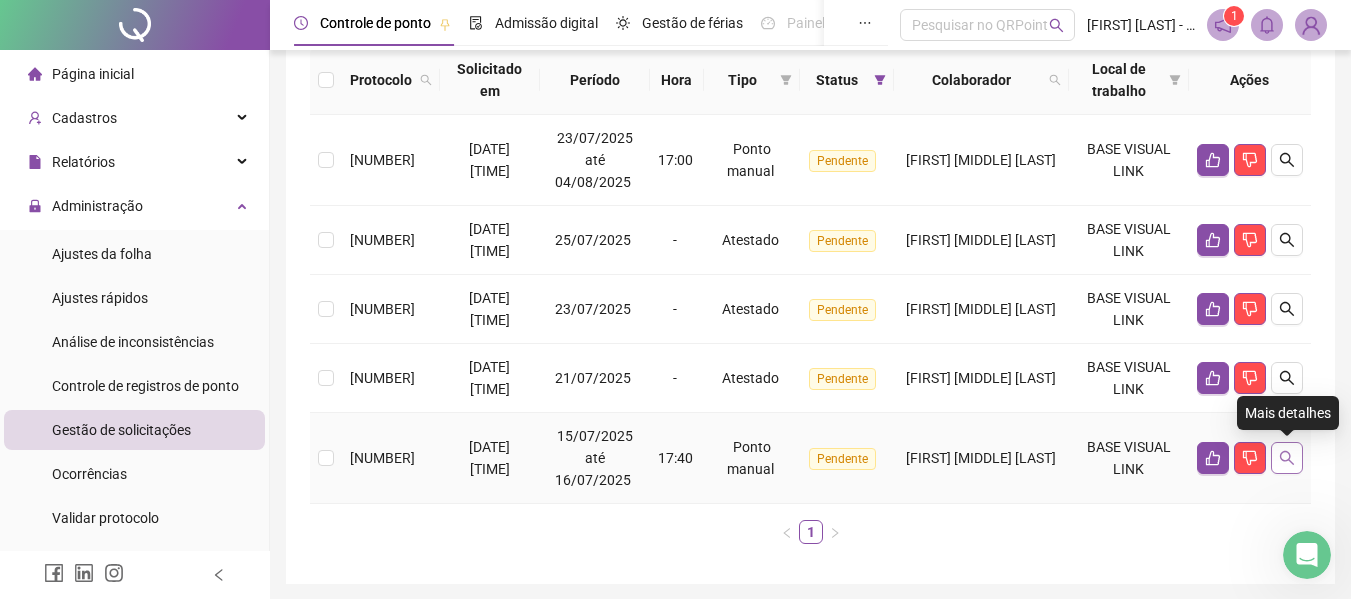 click 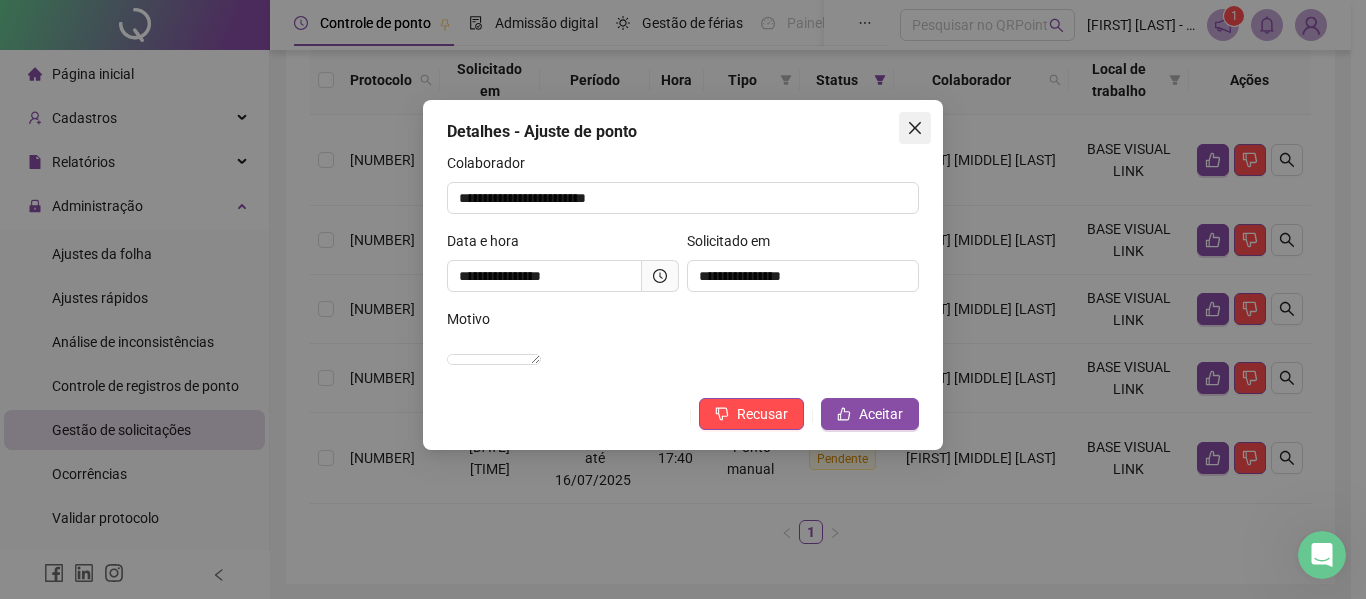 click at bounding box center [915, 128] 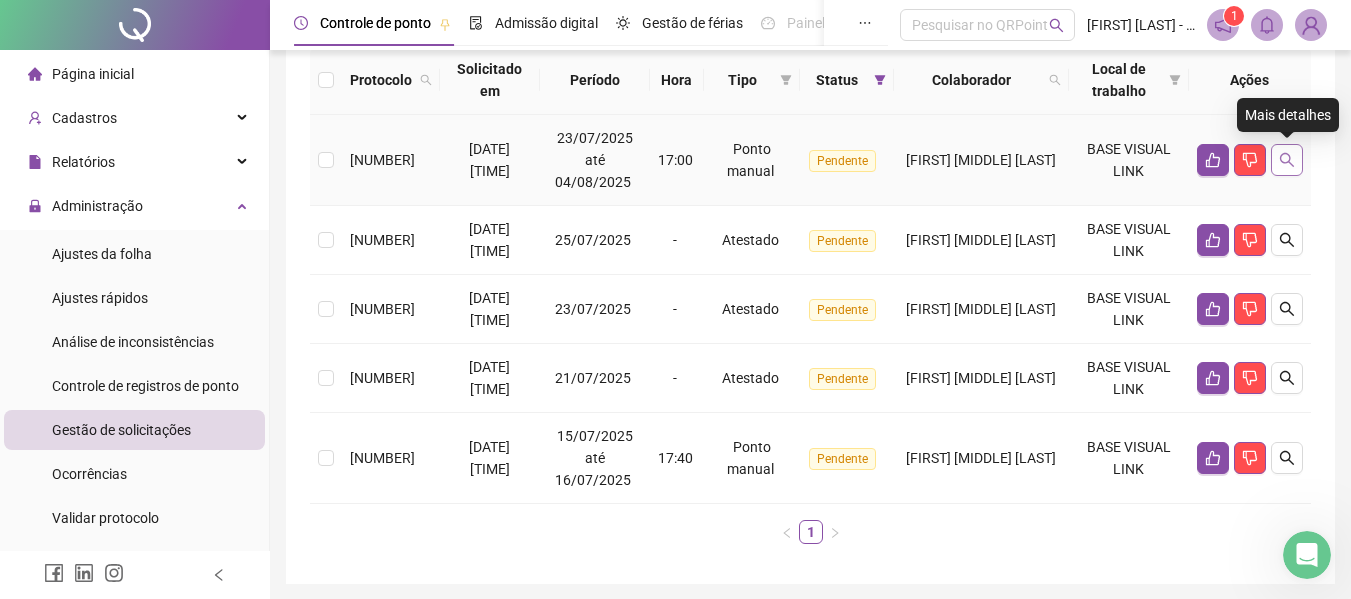 click 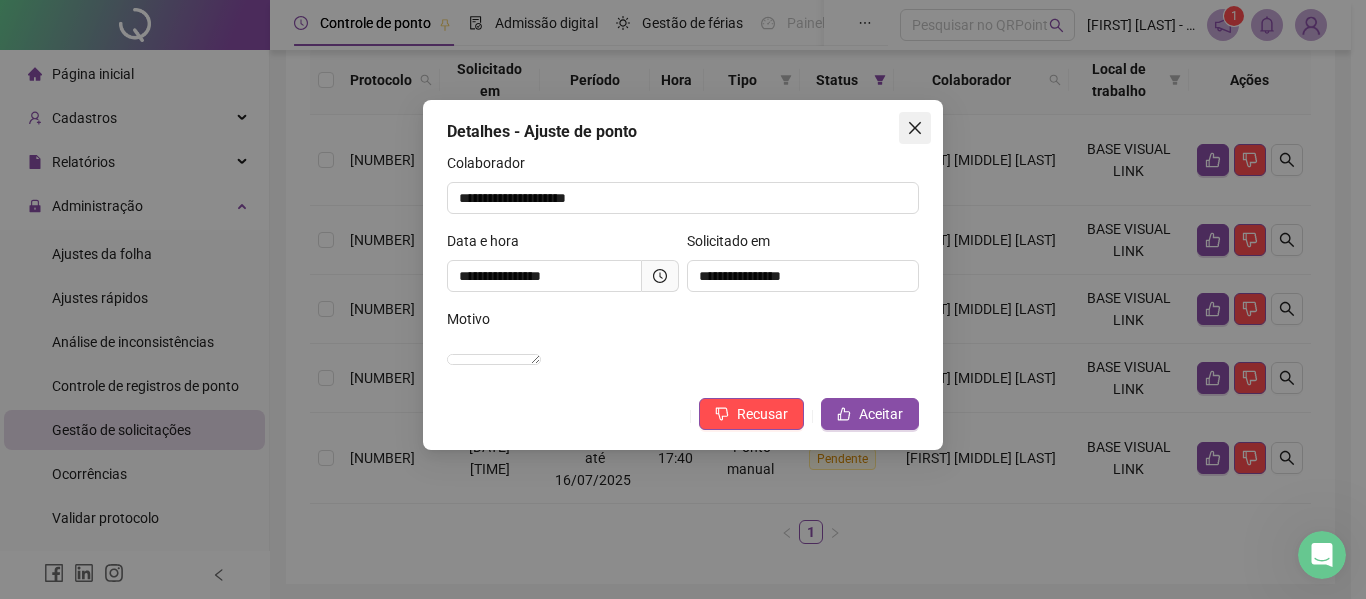 click 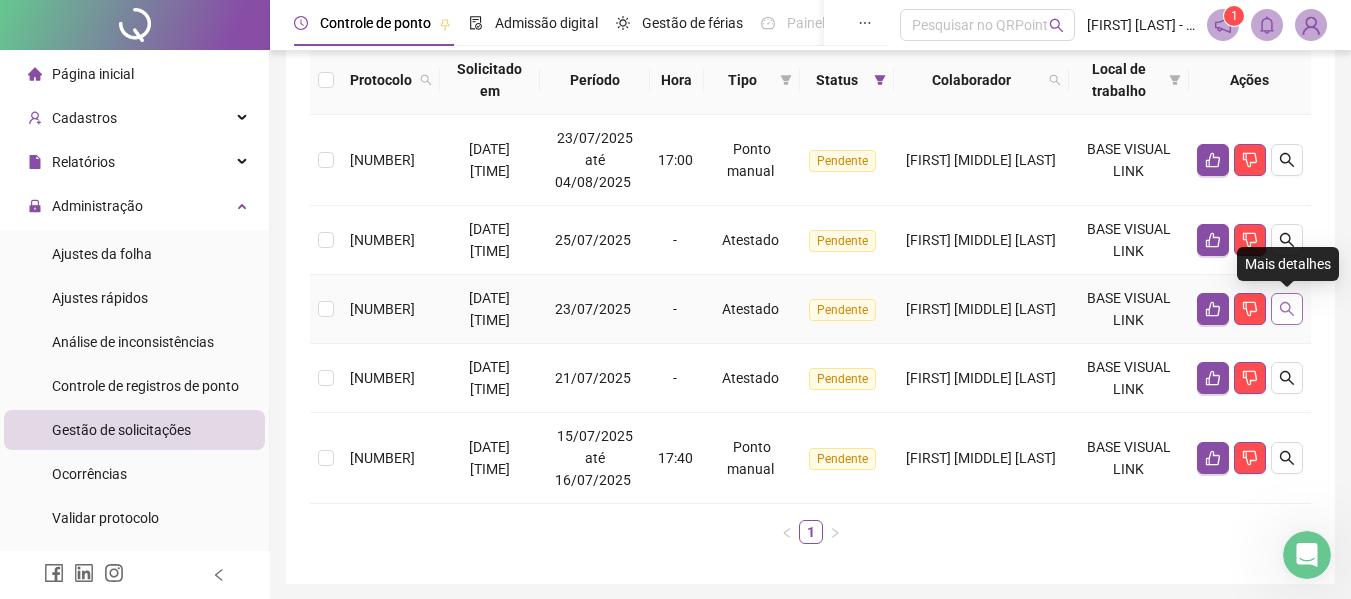 click 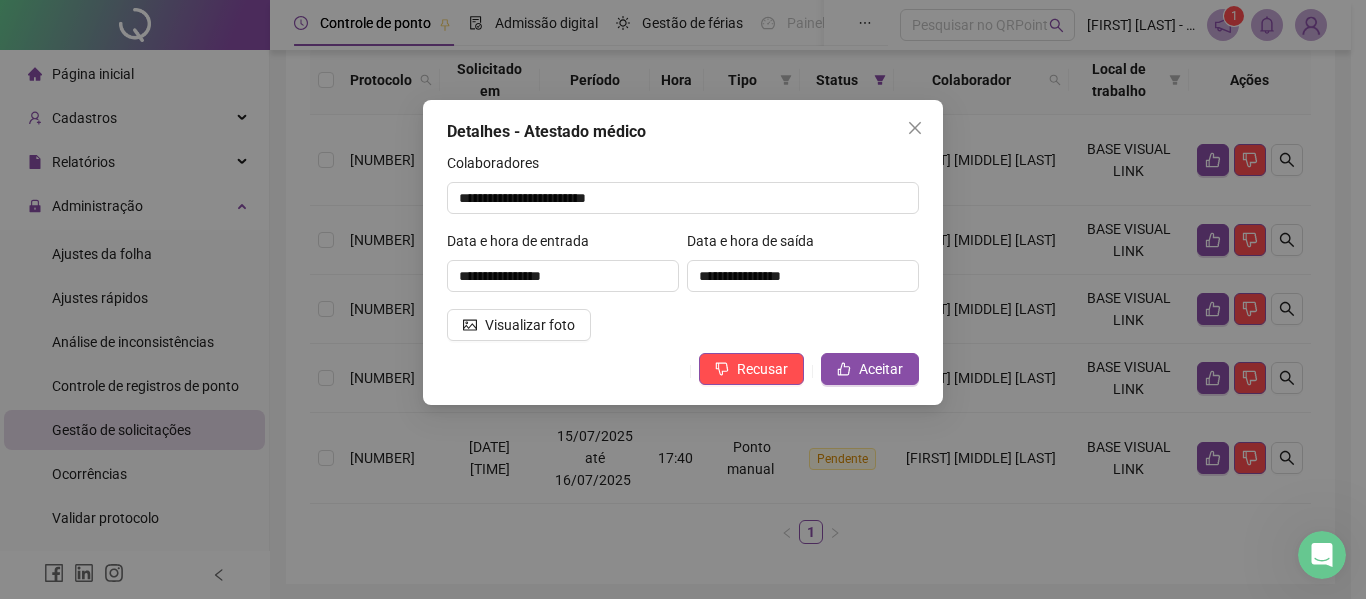click on "**********" at bounding box center (683, 252) 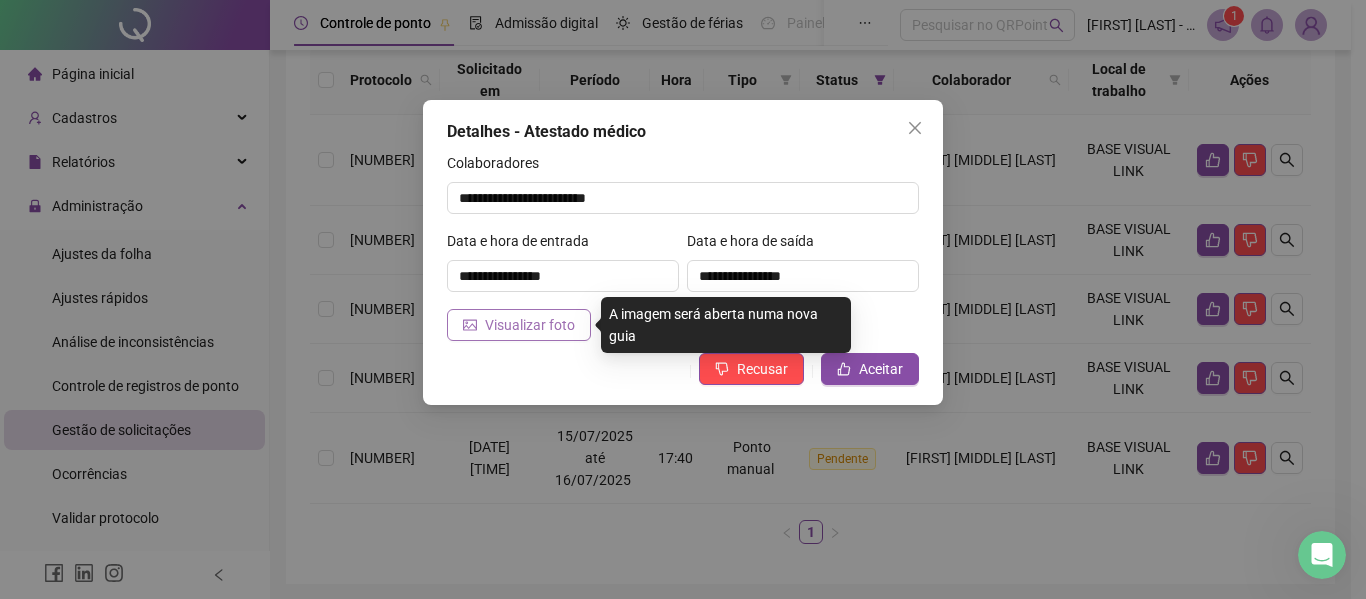click on "Visualizar foto" at bounding box center [530, 325] 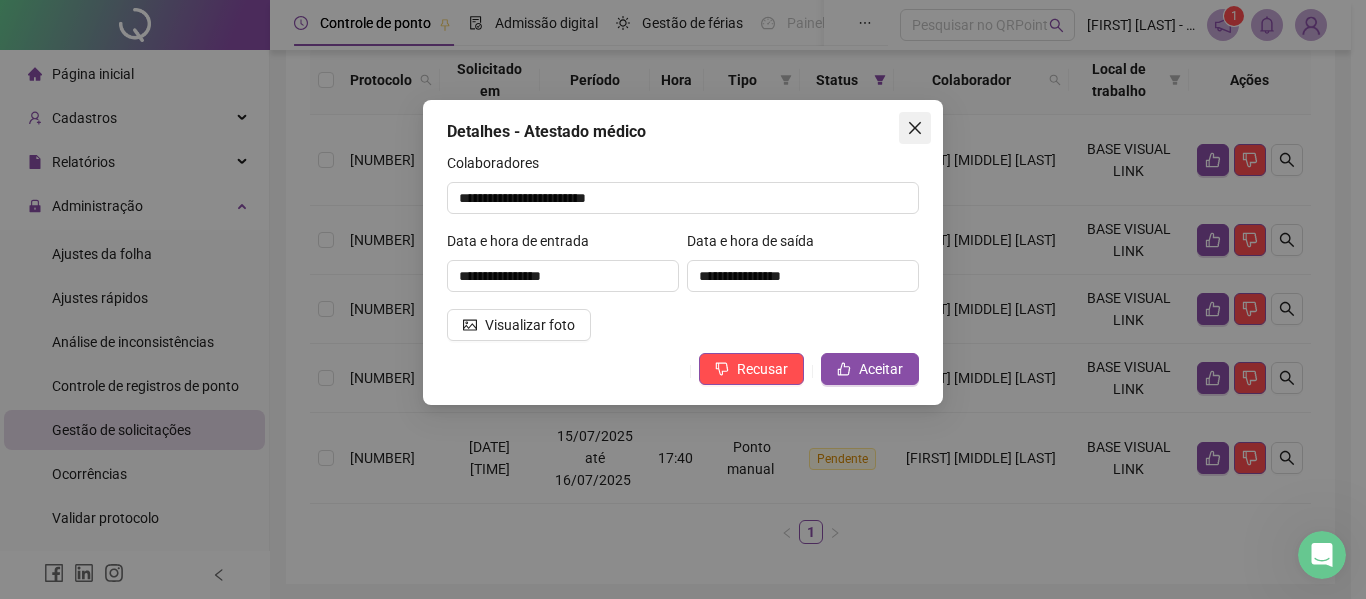 click at bounding box center (915, 128) 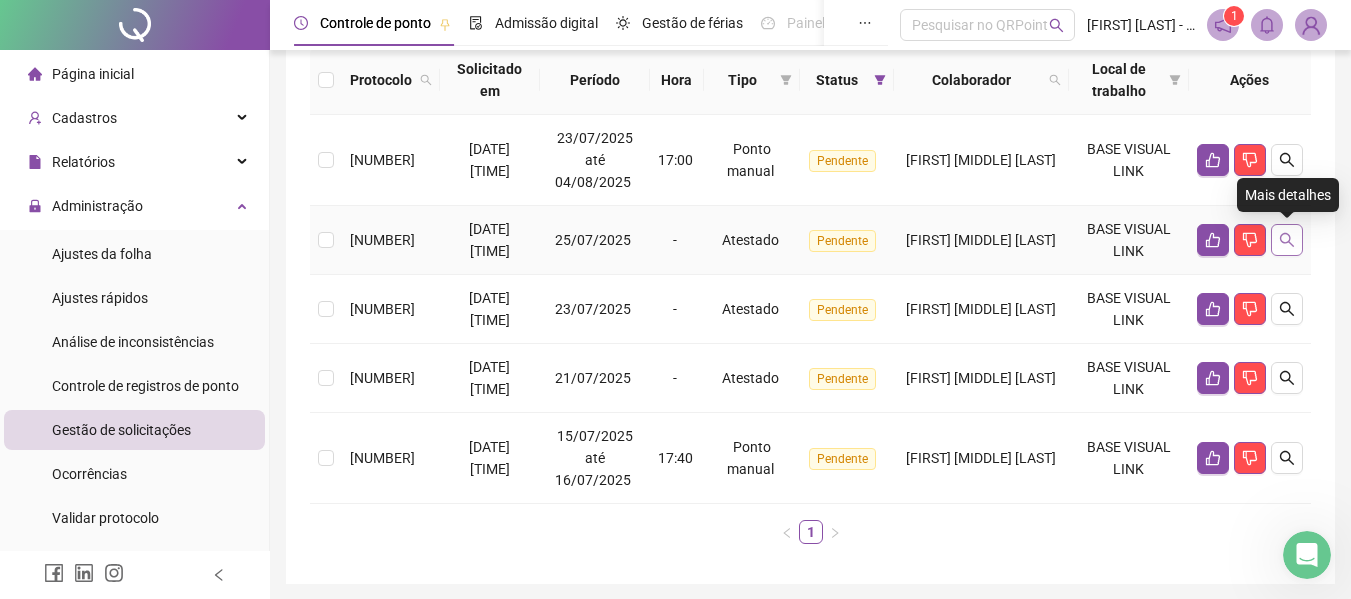 click 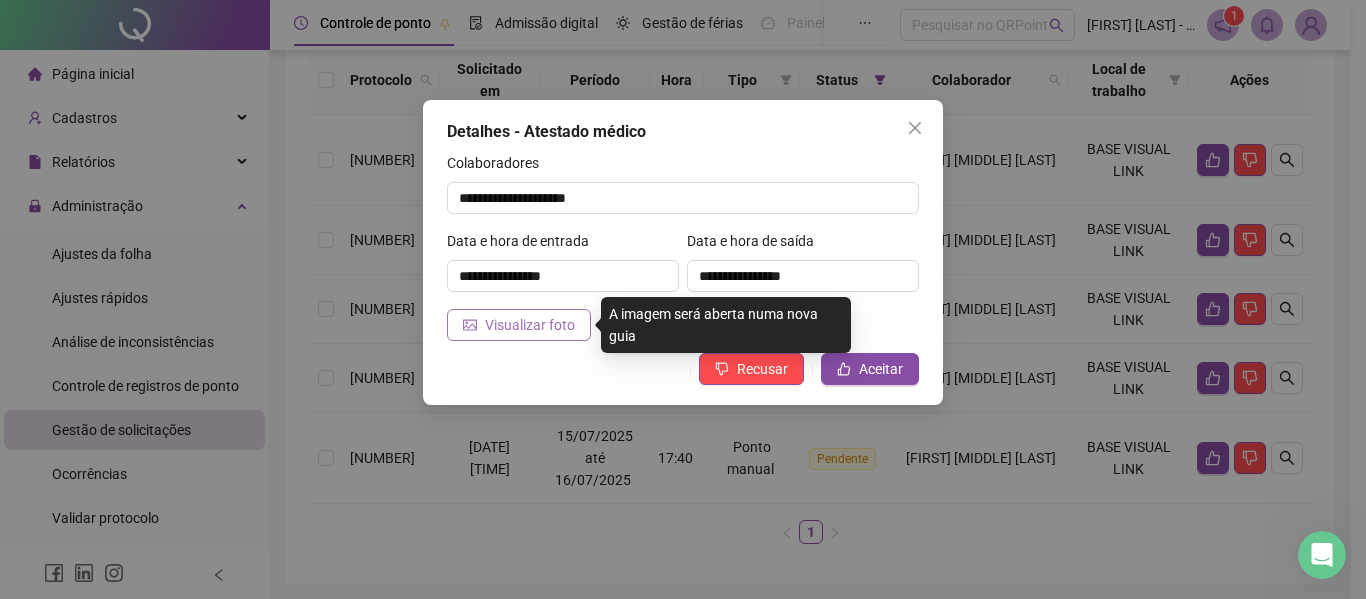 click on "Visualizar foto" at bounding box center [530, 325] 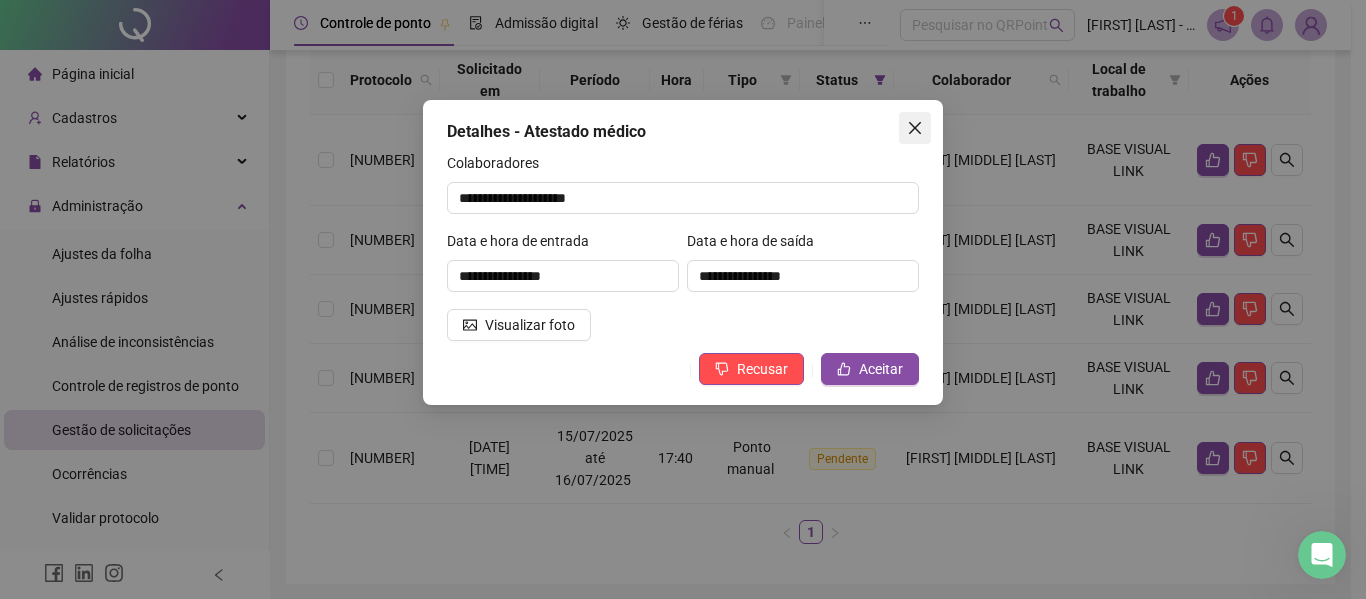 click 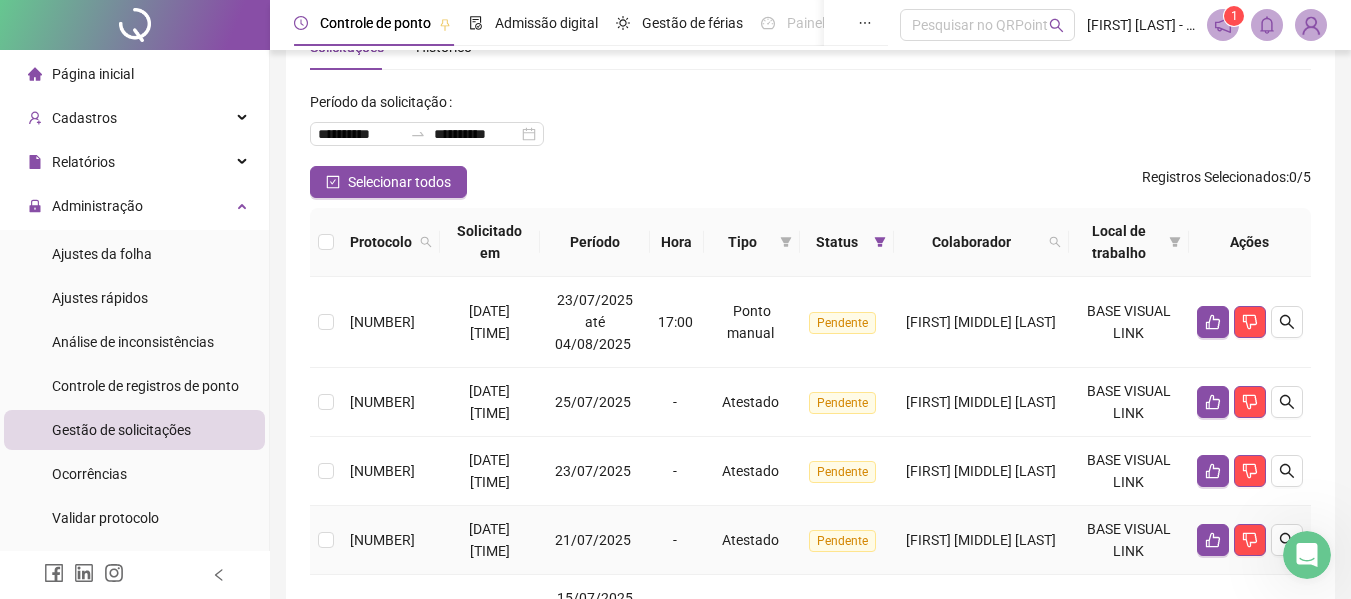scroll, scrollTop: 0, scrollLeft: 0, axis: both 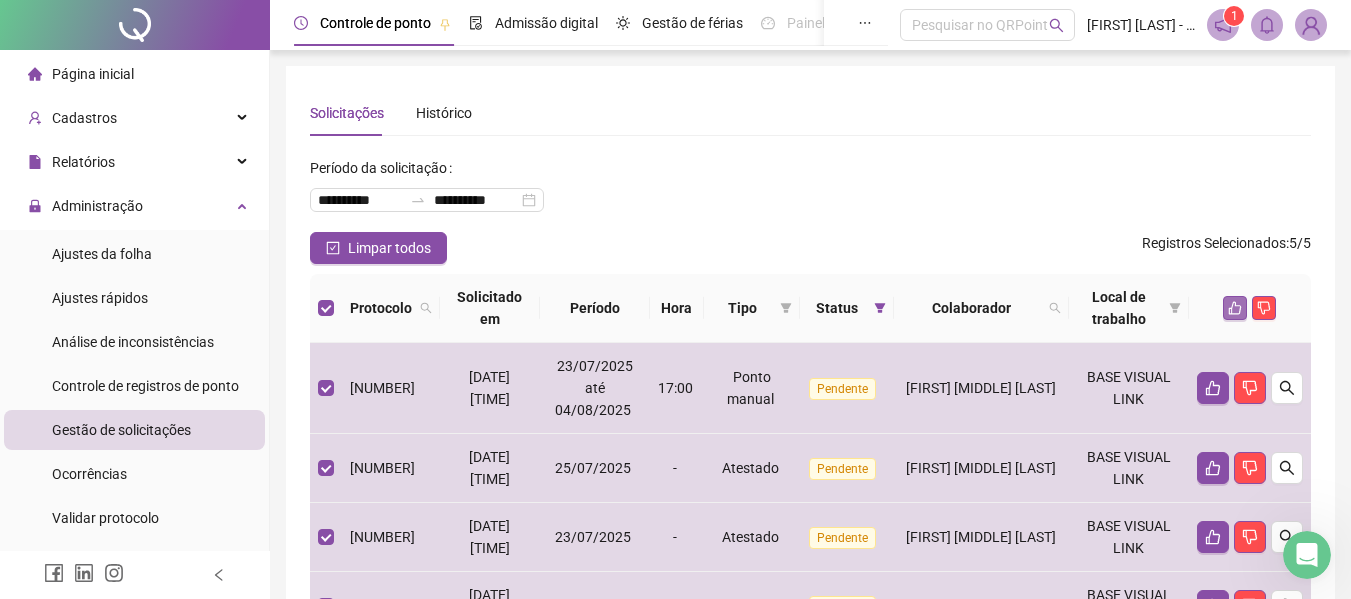 click 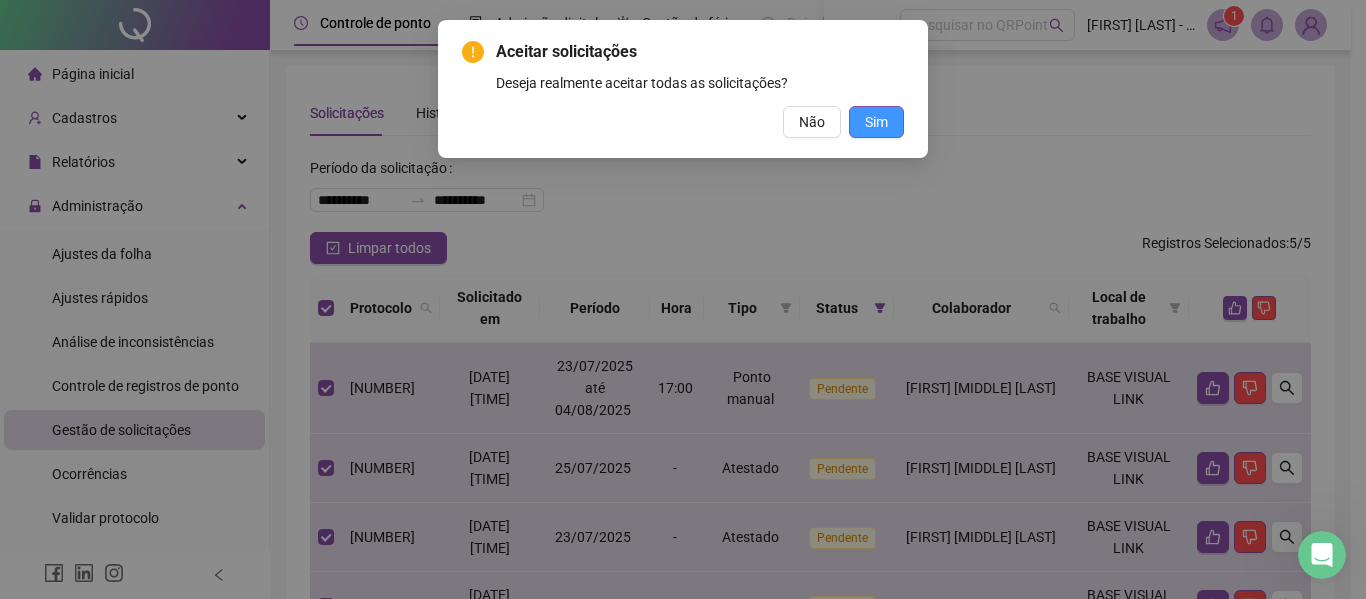 click on "Sim" at bounding box center [876, 122] 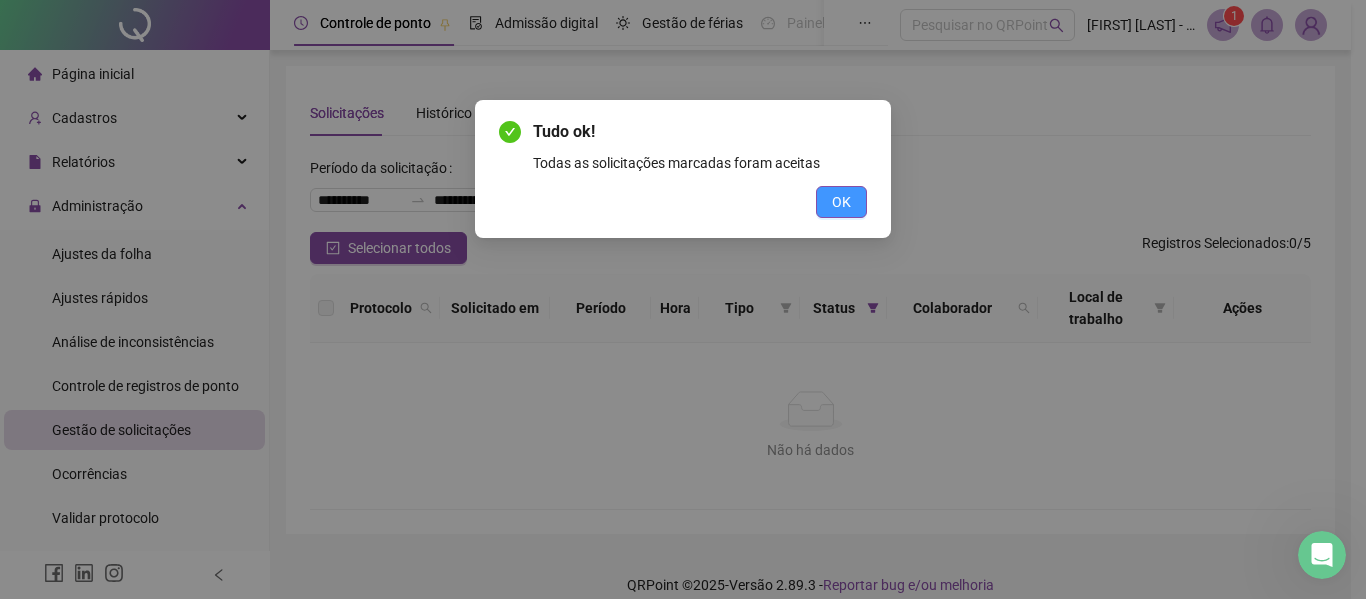 click on "OK" at bounding box center (841, 202) 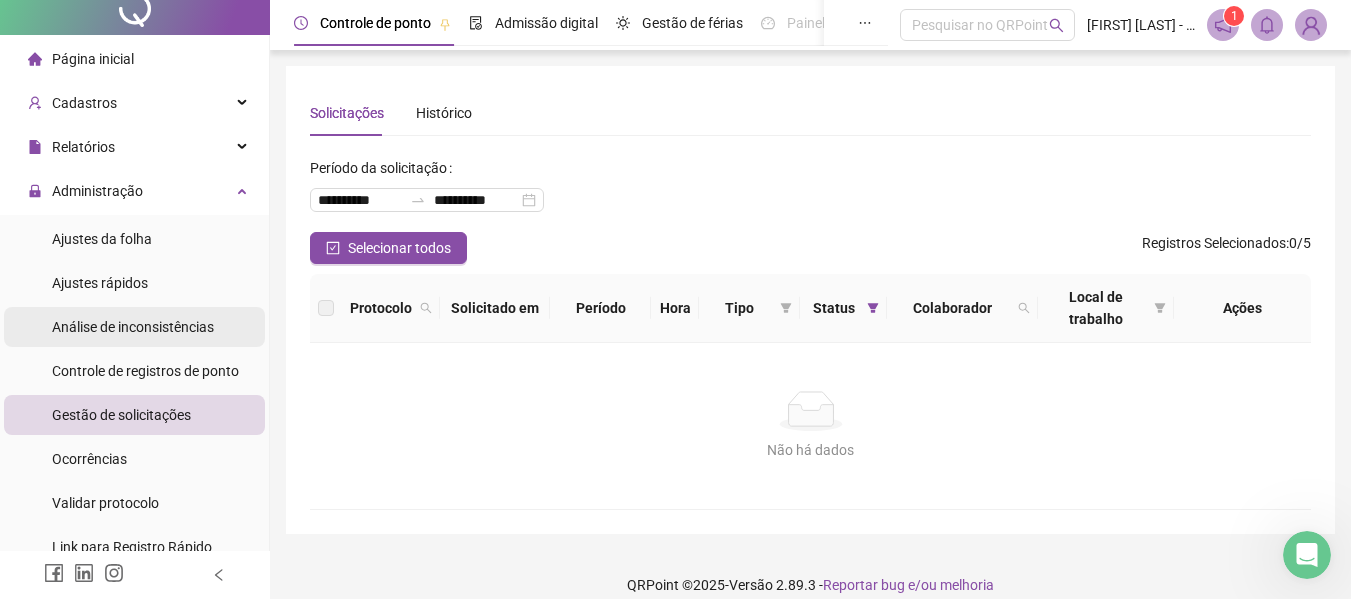 scroll, scrollTop: 14, scrollLeft: 0, axis: vertical 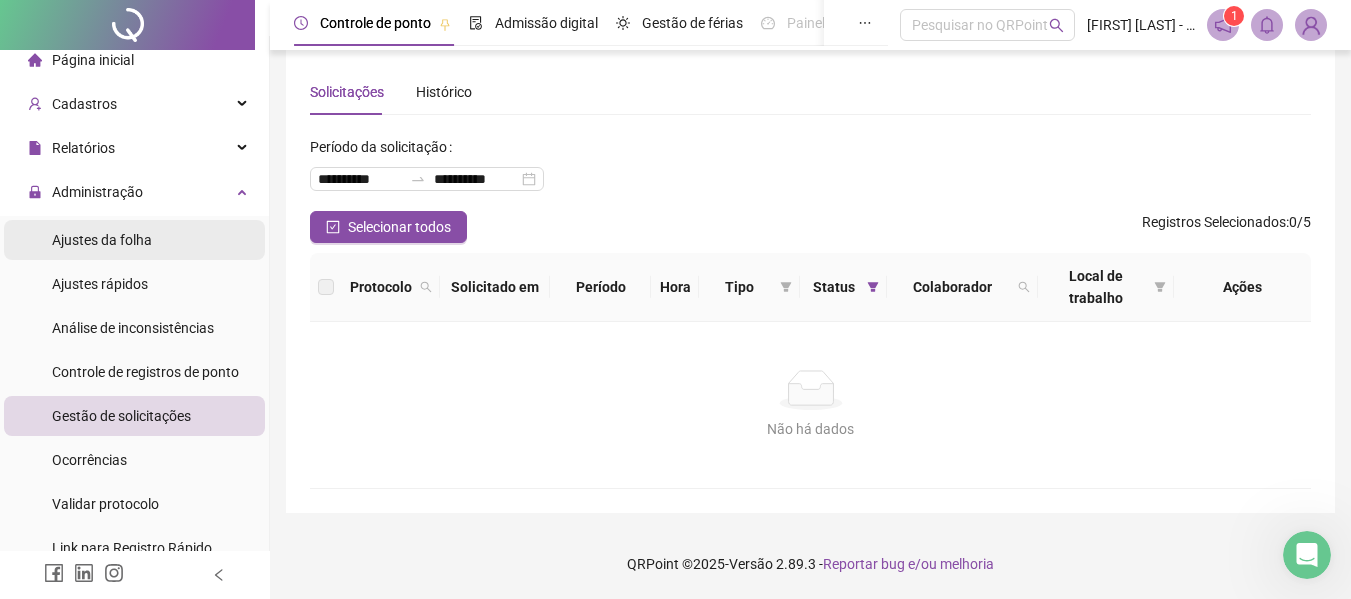 click on "Ajustes da folha" at bounding box center (102, 240) 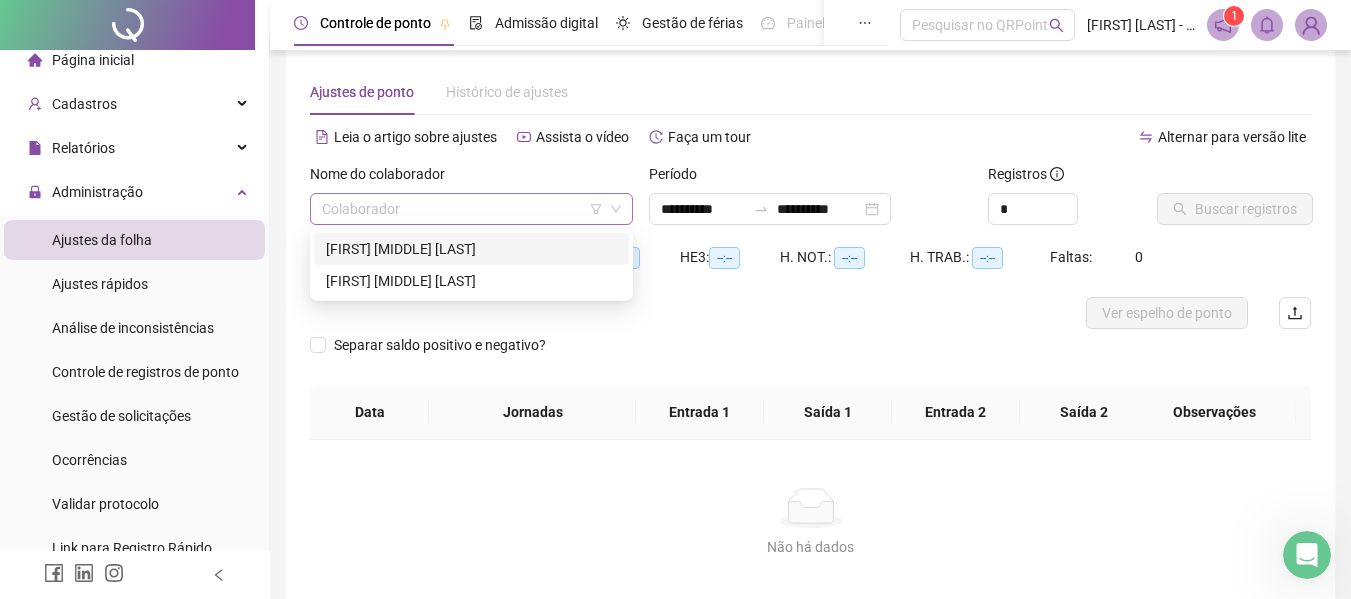 click at bounding box center (471, 209) 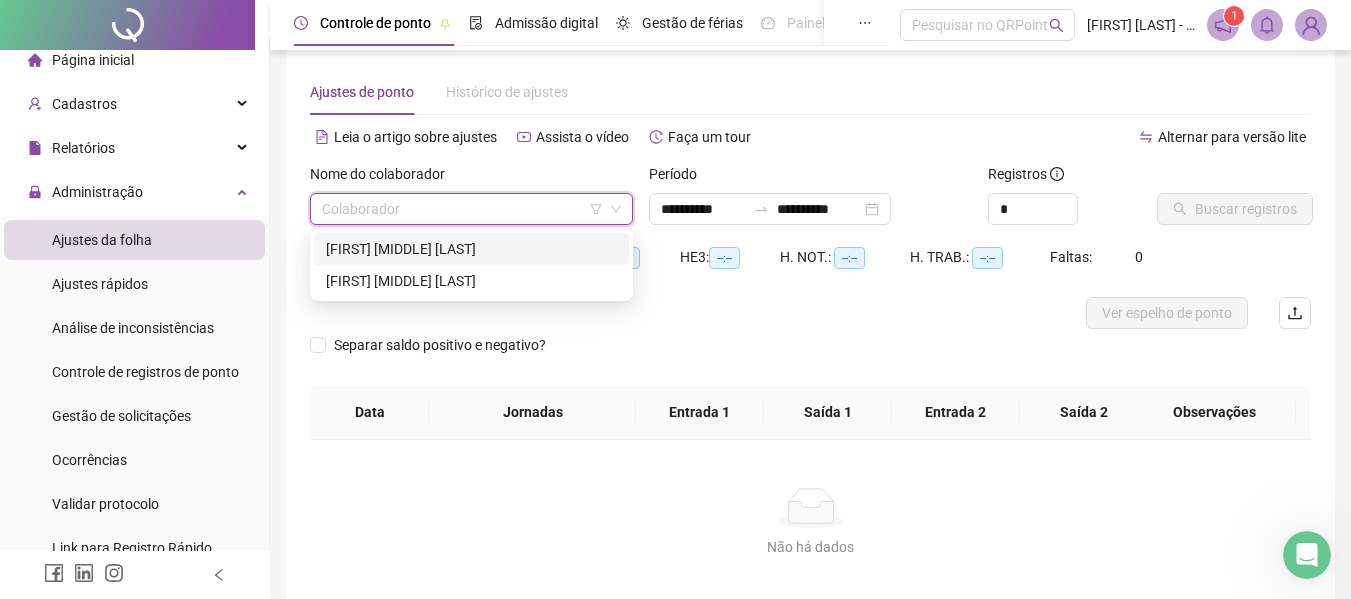 click on "[FIRST] [MIDDLE] [LAST]" at bounding box center [471, 249] 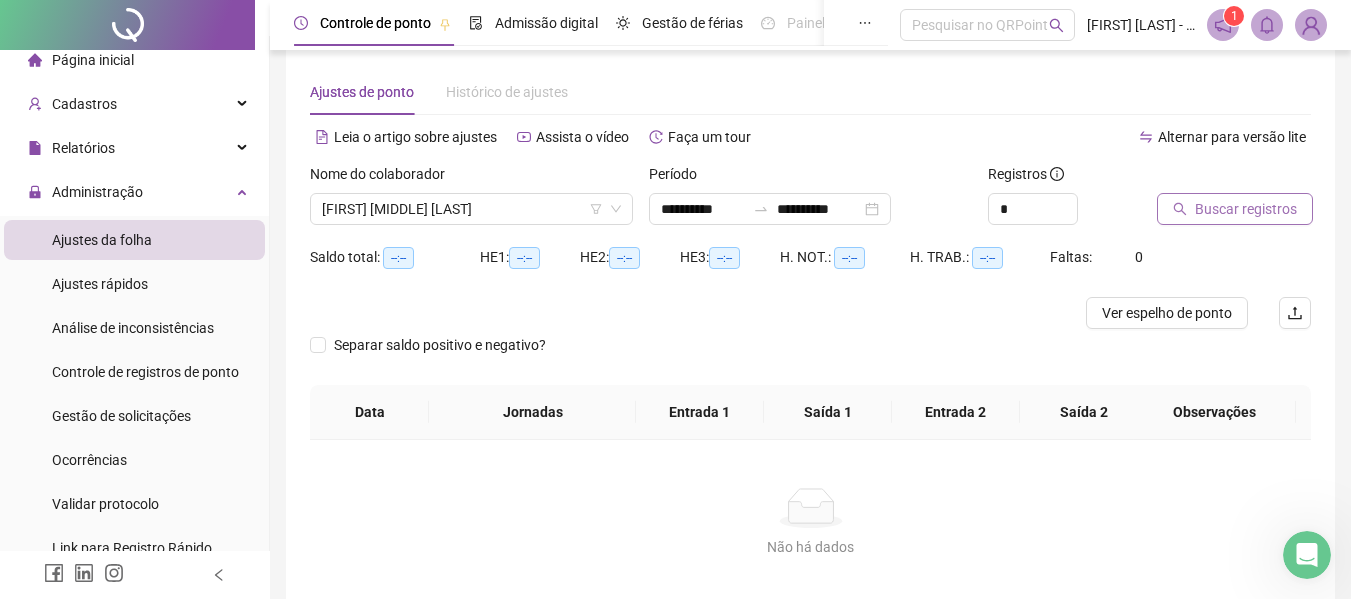 click on "Buscar registros" at bounding box center [1246, 209] 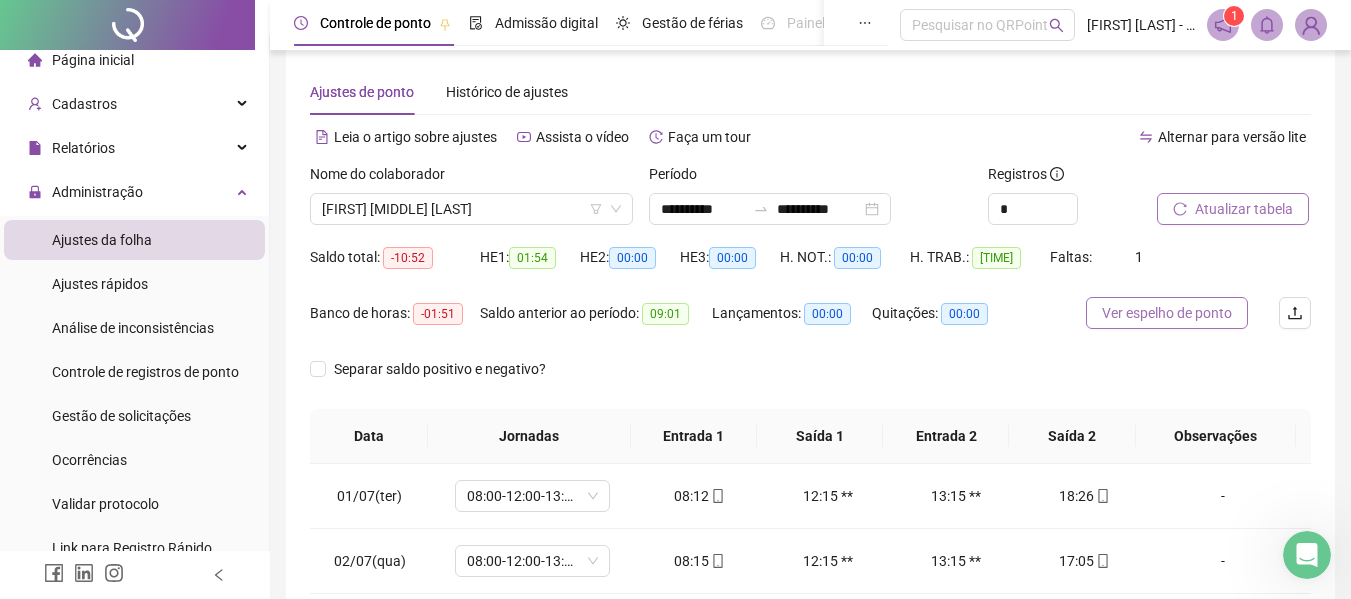 click on "Ver espelho de ponto" at bounding box center (1167, 313) 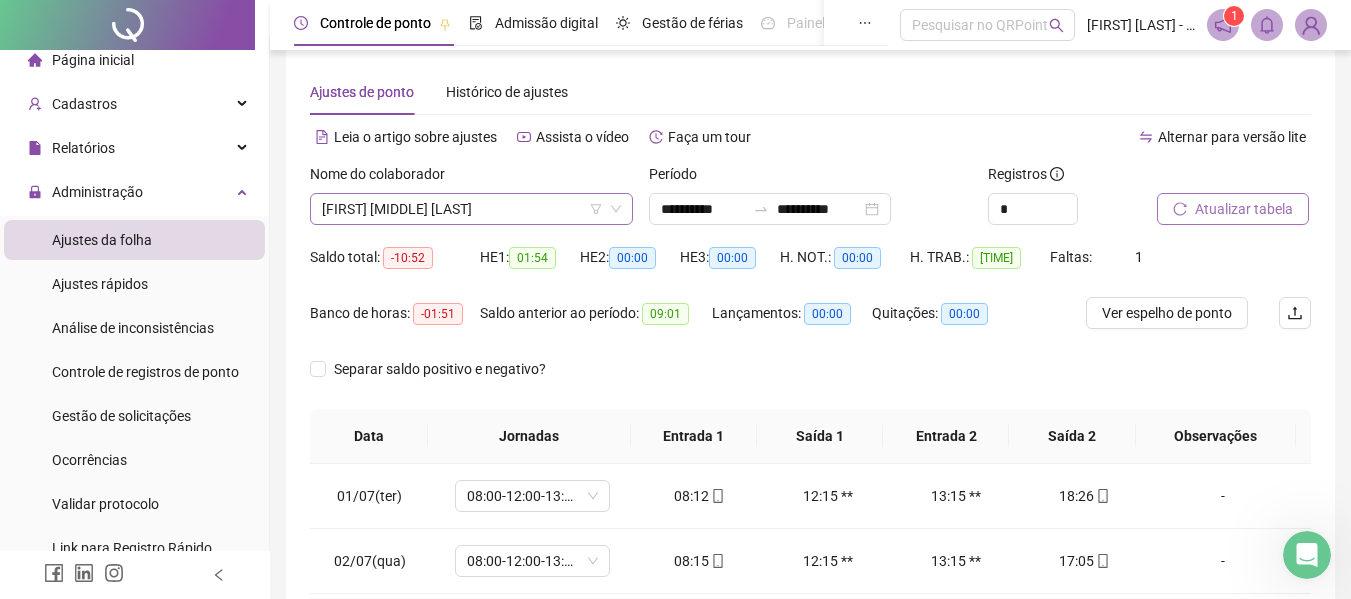 click 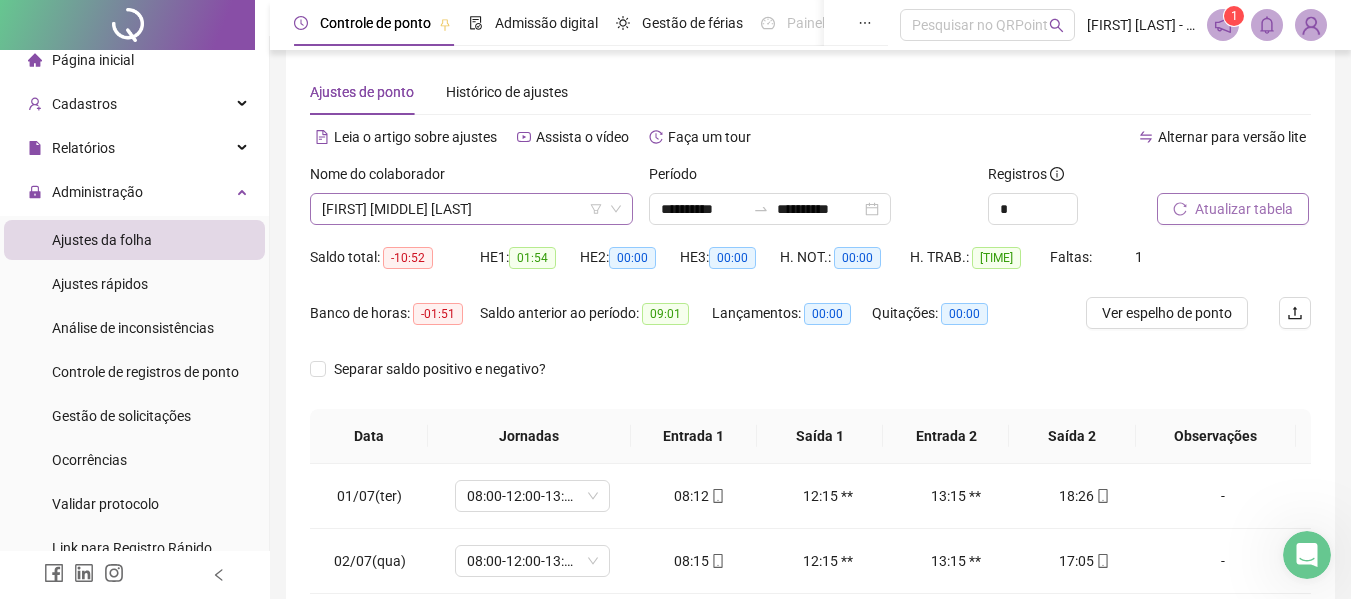 click 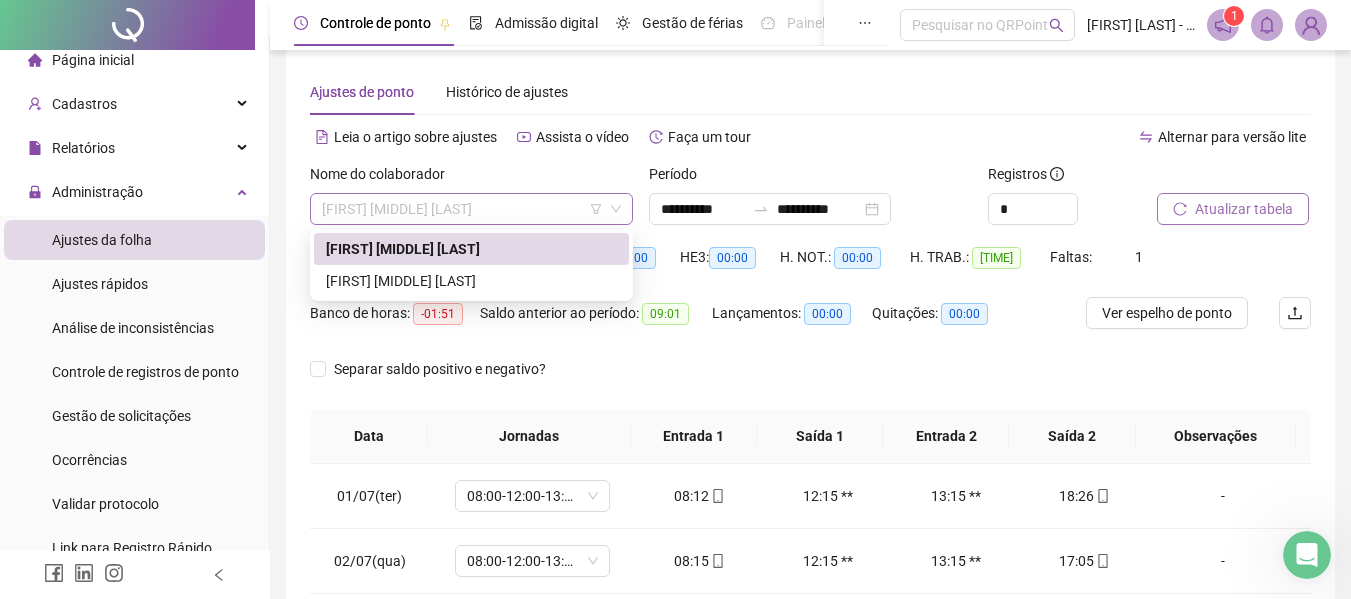 click on "[FIRST] [MIDDLE] [LAST]" at bounding box center [471, 209] 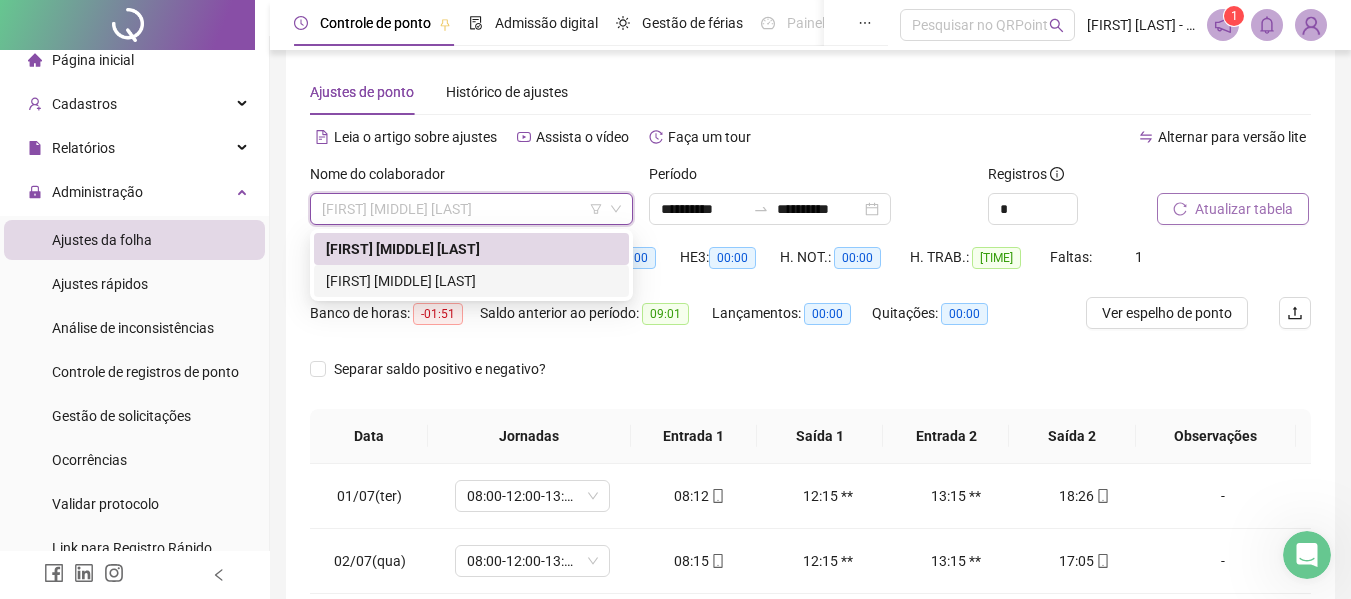 click on "[FIRST] [MIDDLE] [LAST]" at bounding box center (471, 281) 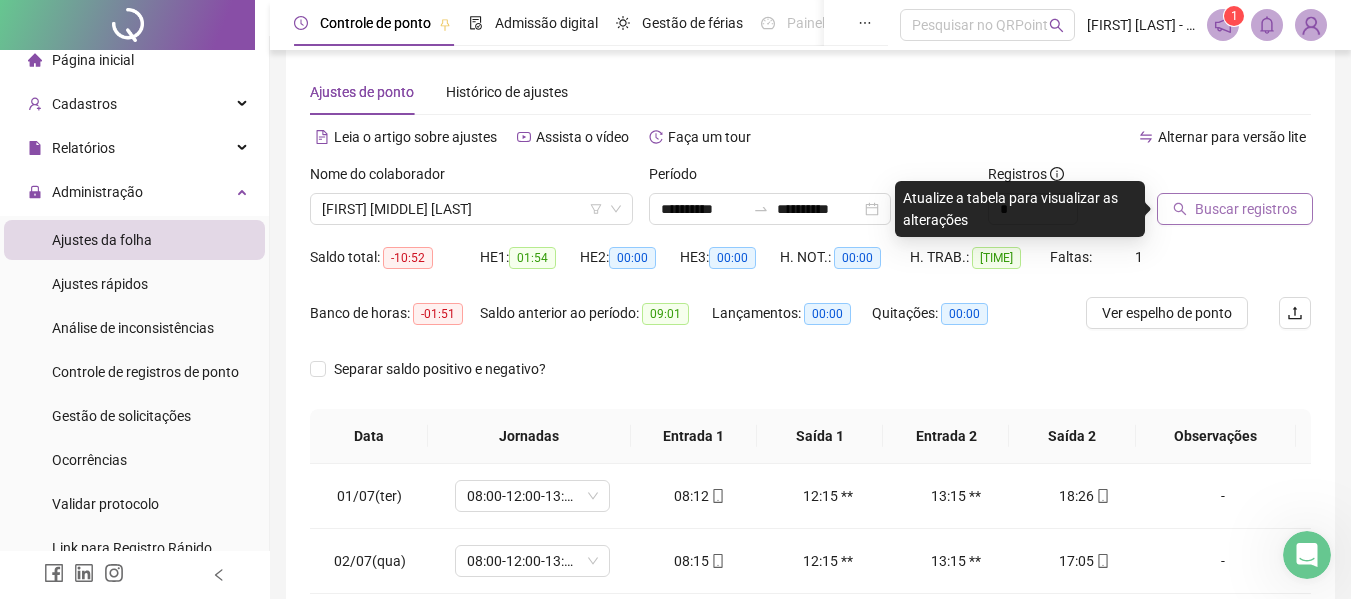 click on "Buscar registros" at bounding box center [1246, 209] 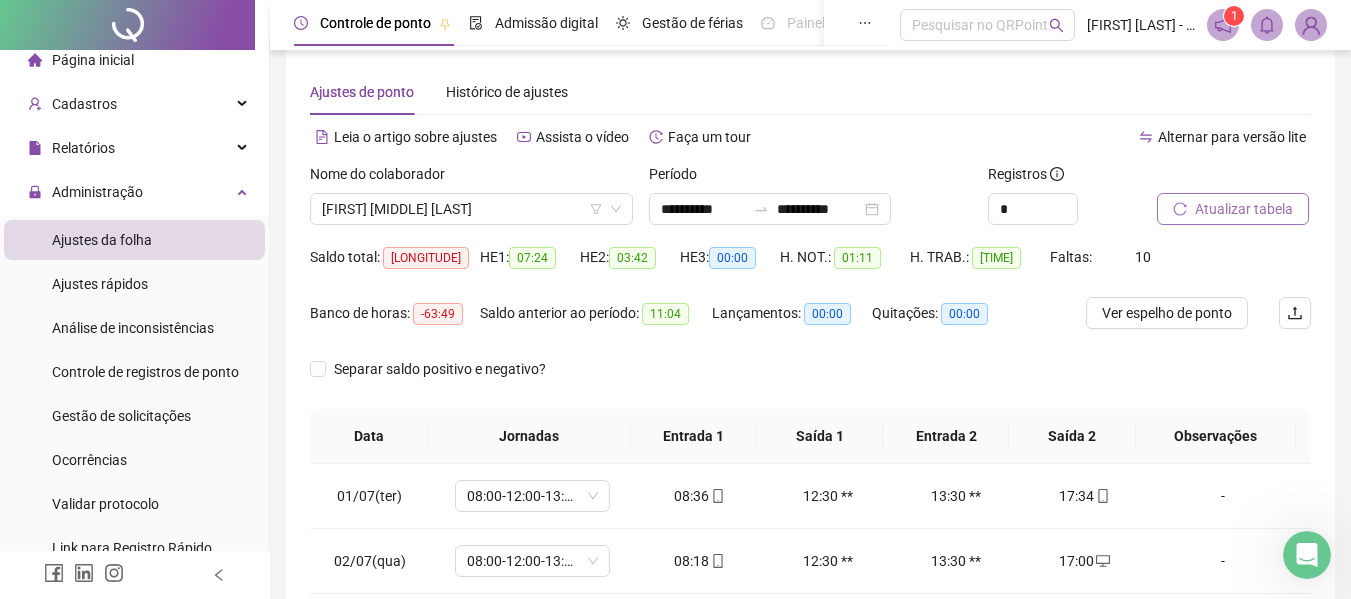 click on "Atualizar tabela" at bounding box center (1244, 209) 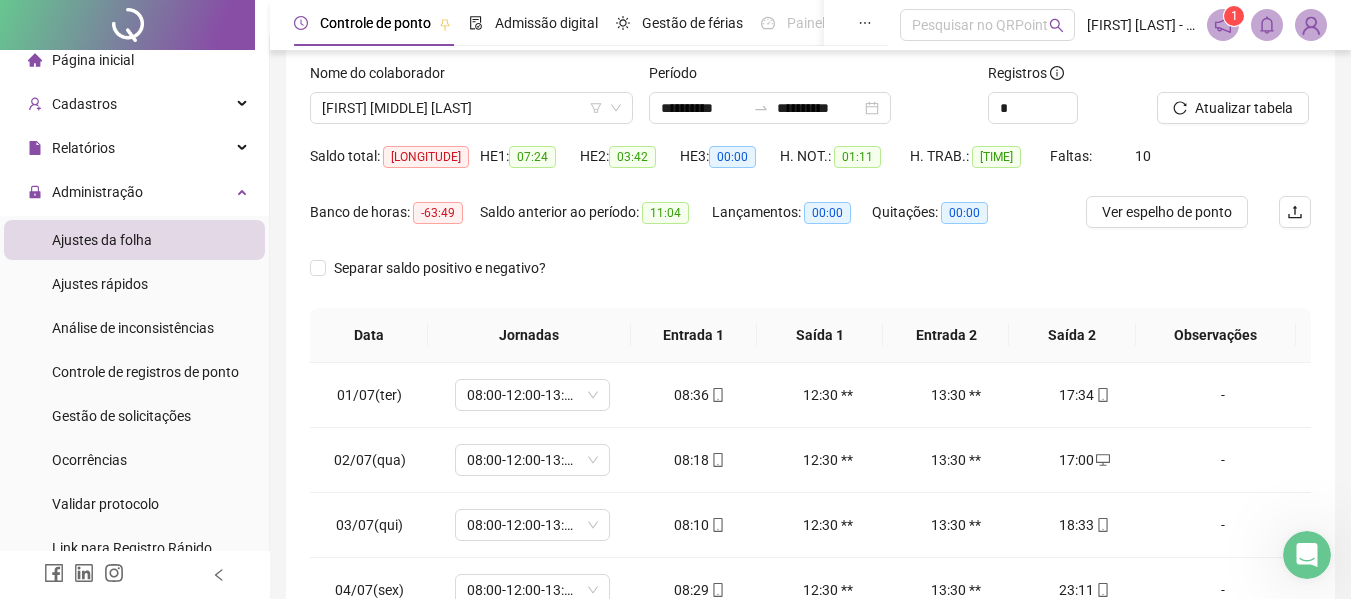 scroll, scrollTop: 151, scrollLeft: 0, axis: vertical 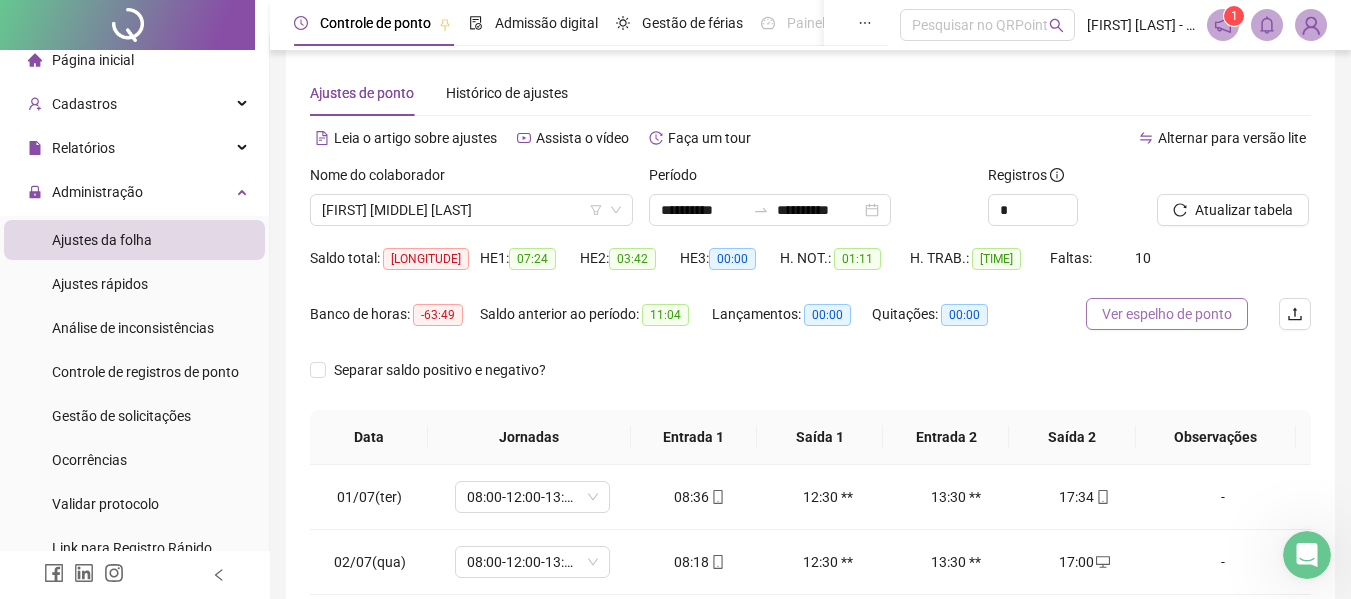 click on "Ver espelho de ponto" at bounding box center (1167, 314) 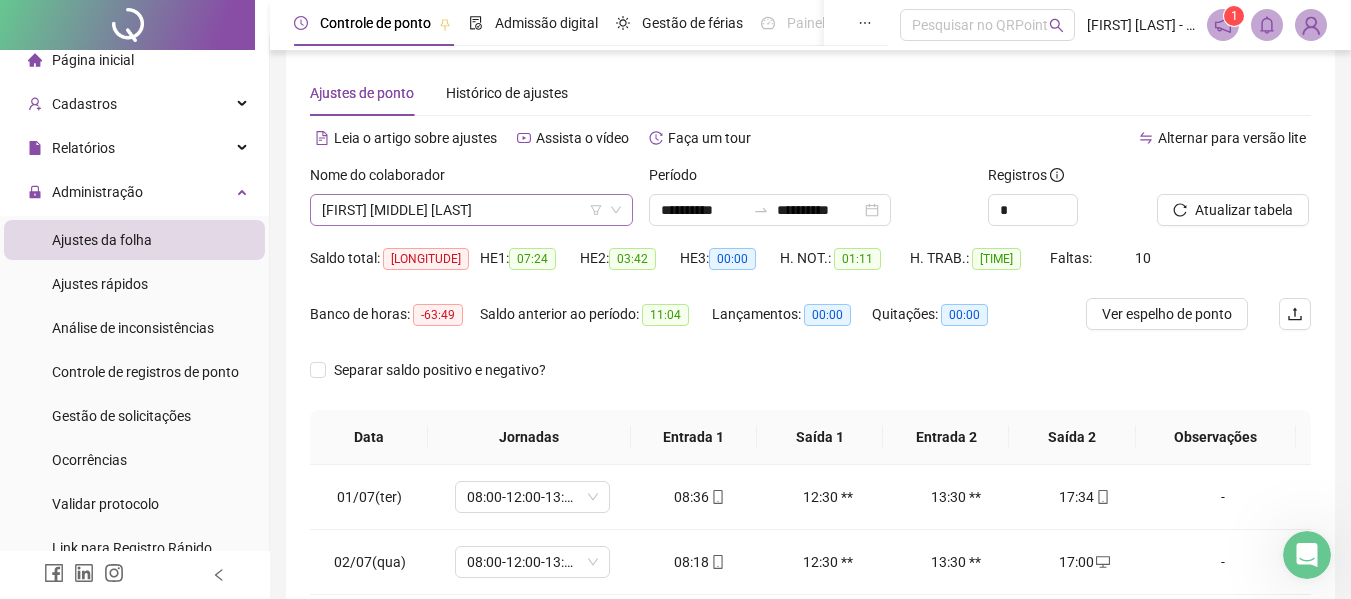 click 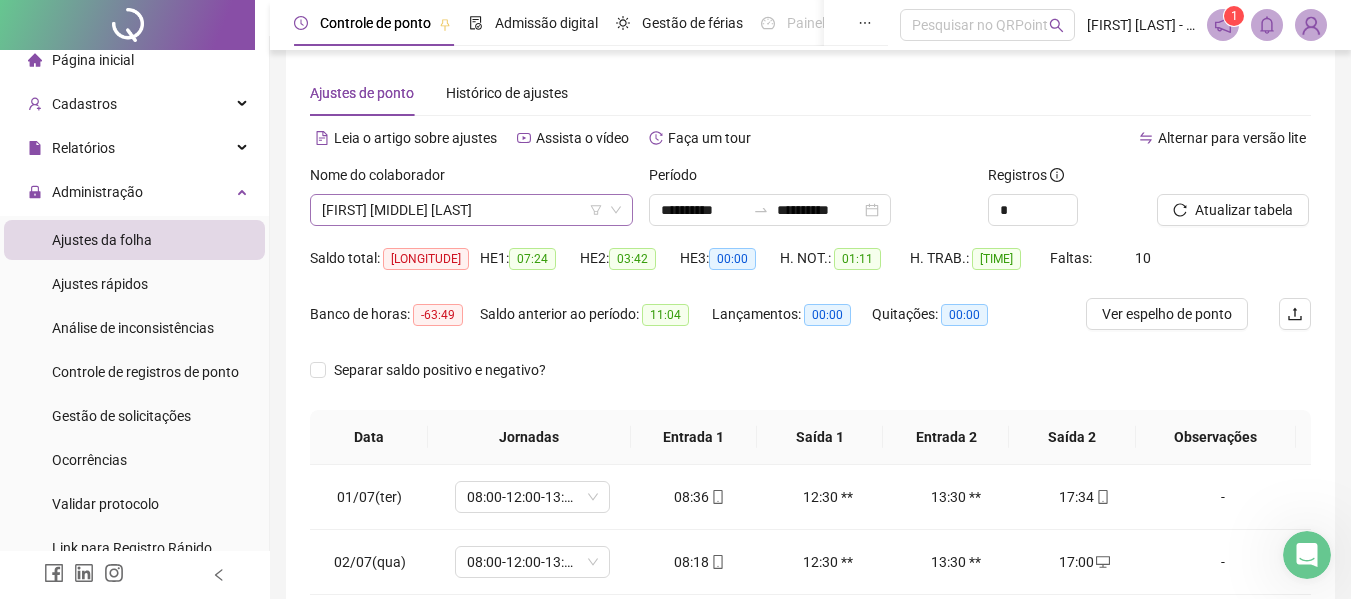 click 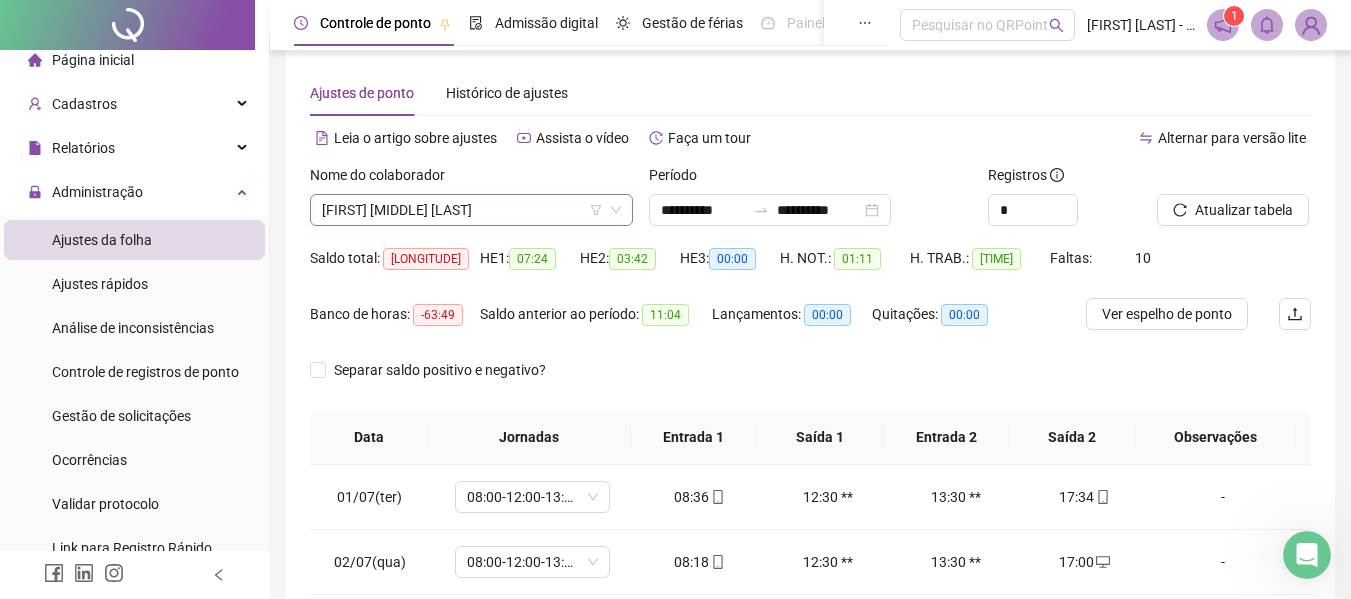 click 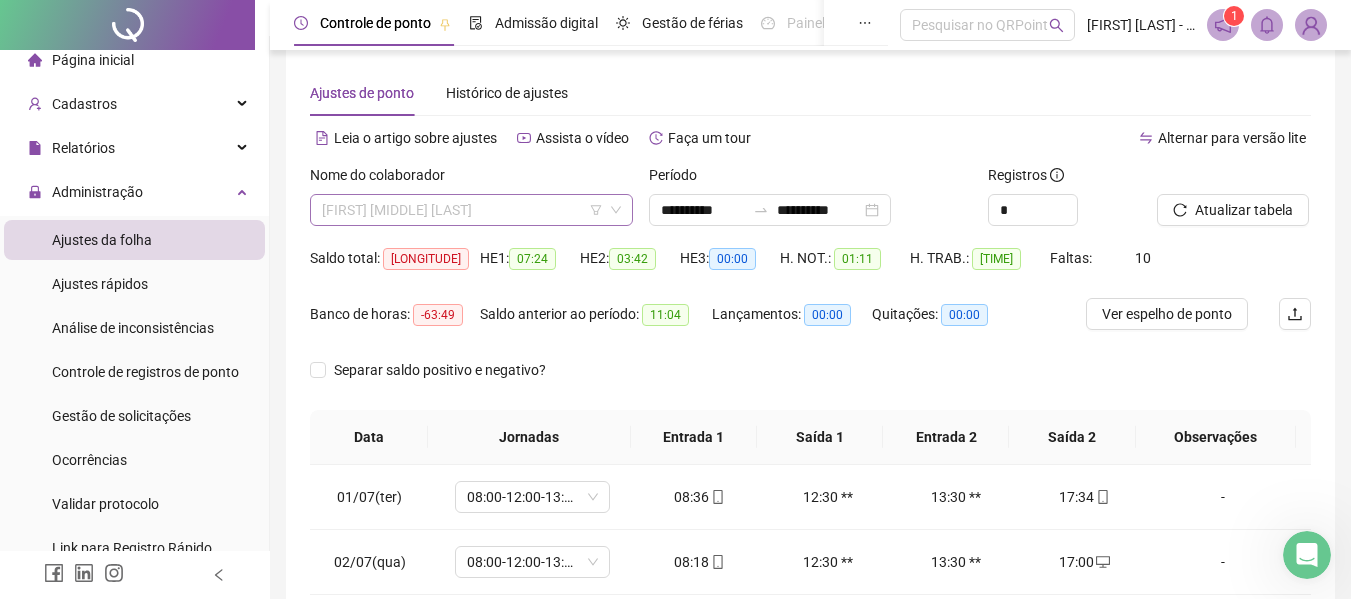click on "[FIRST] [MIDDLE] [LAST]" at bounding box center [471, 210] 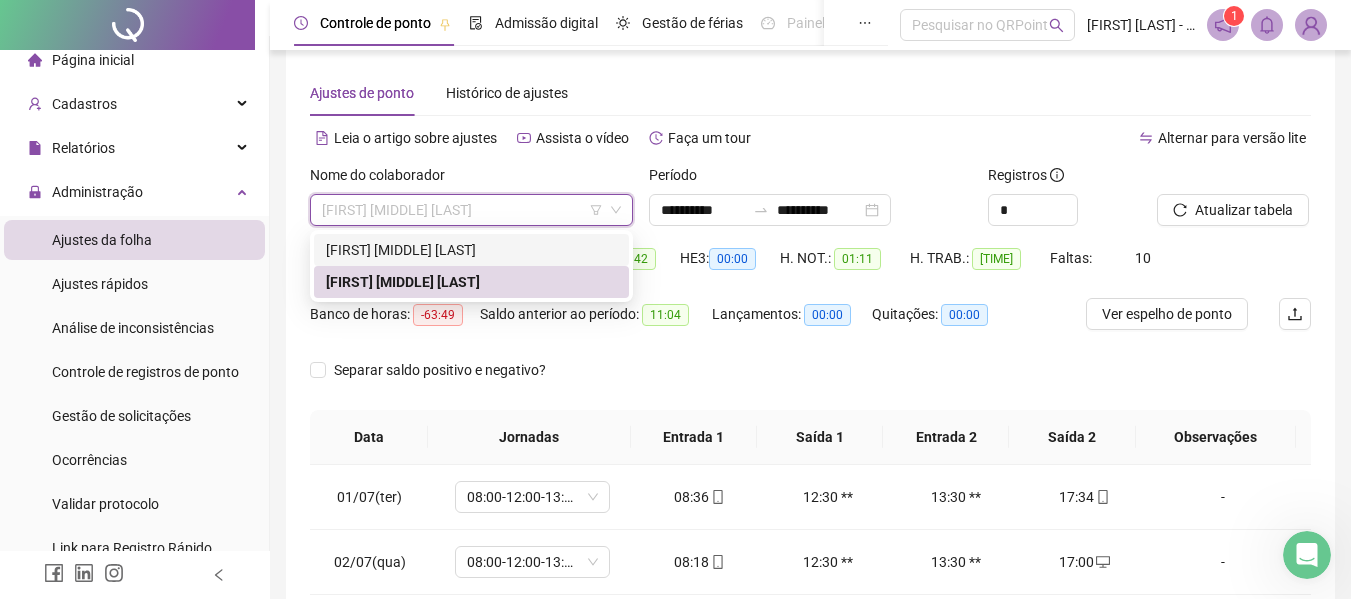 click on "[FIRST] [MIDDLE] [LAST]" at bounding box center [471, 250] 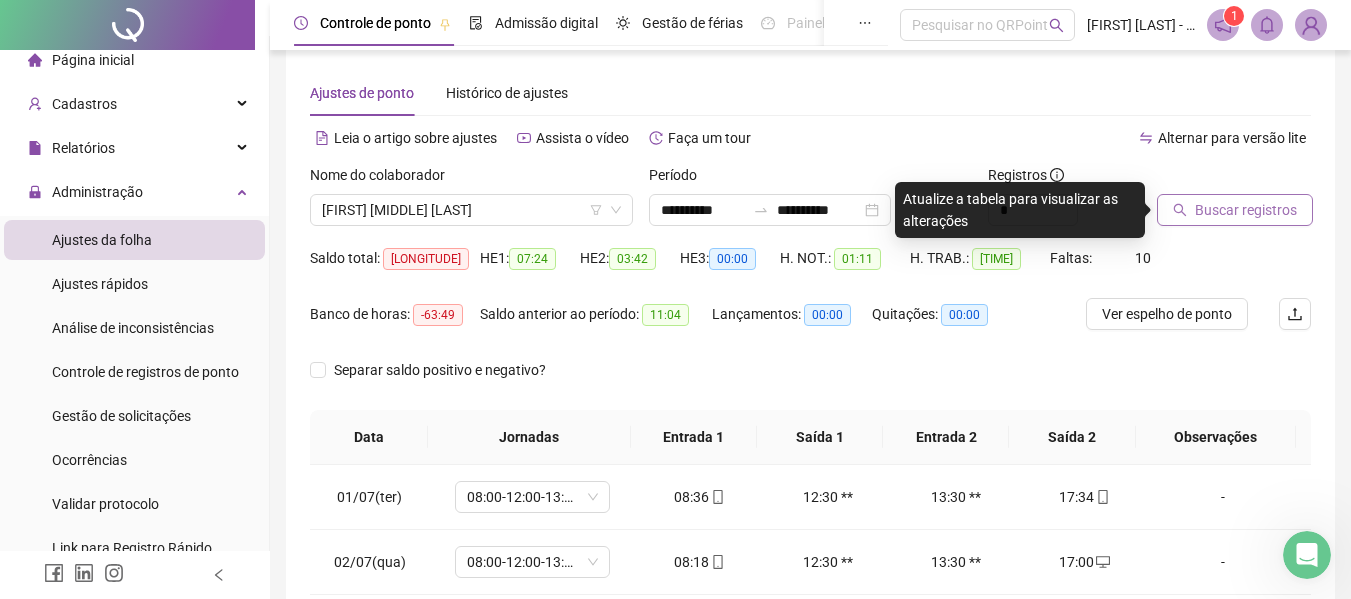click on "Buscar registros" at bounding box center (1246, 210) 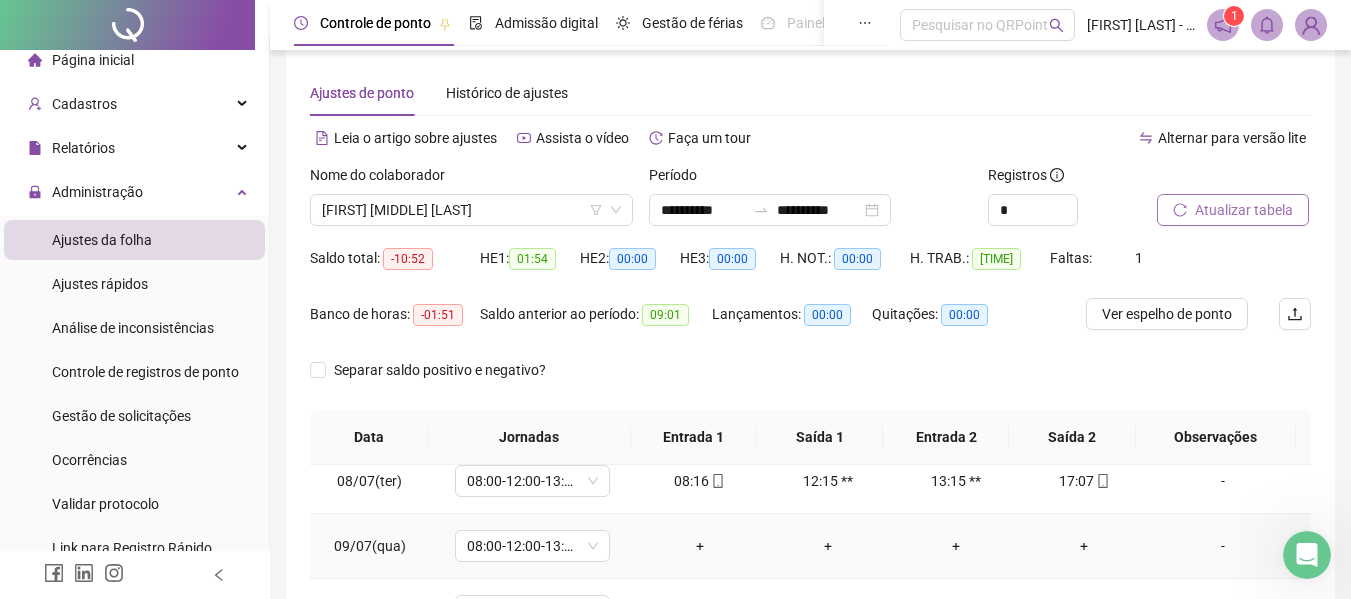 scroll, scrollTop: 646, scrollLeft: 0, axis: vertical 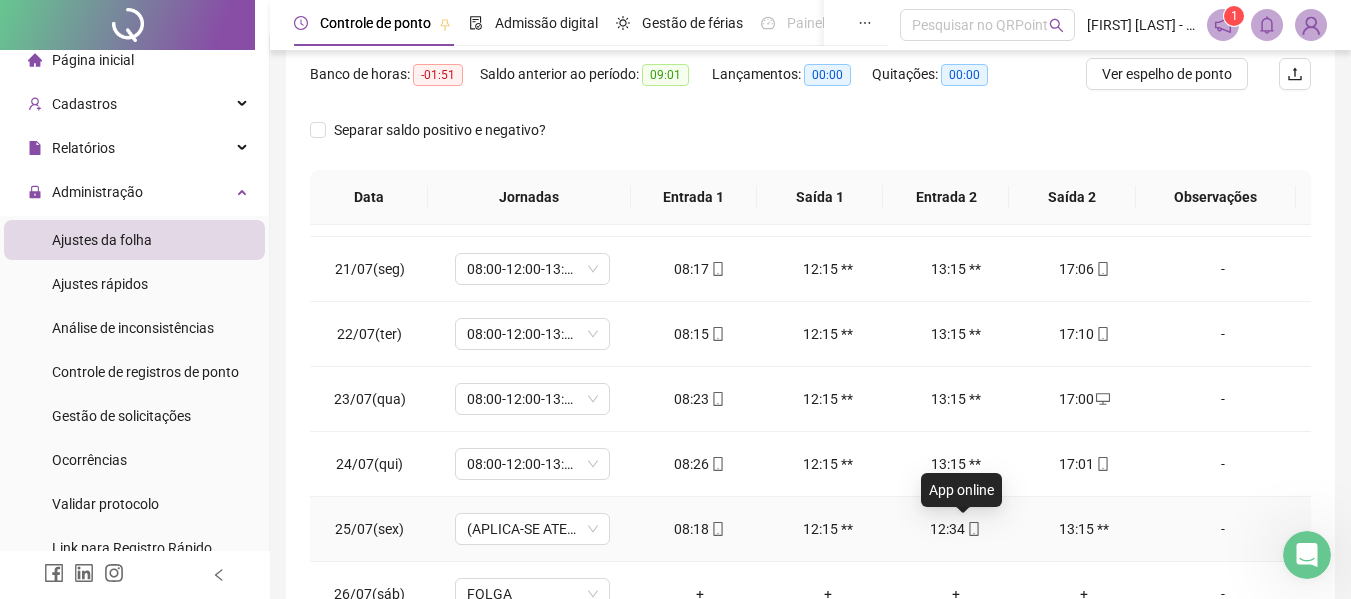click 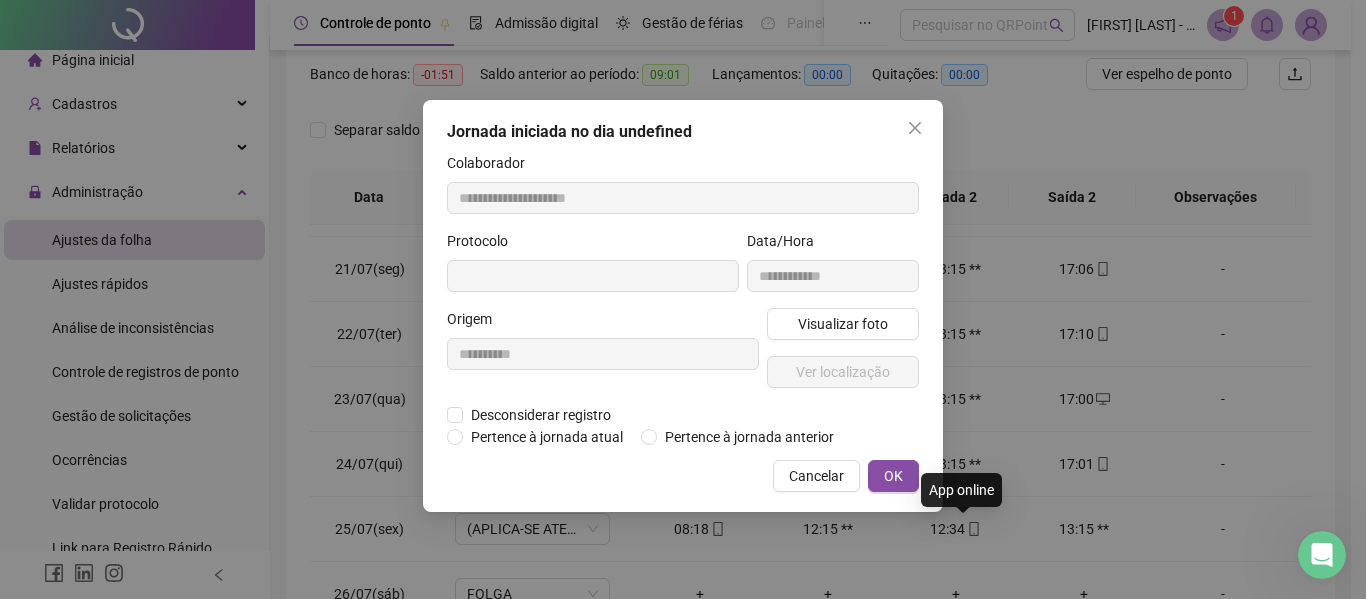 type on "**********" 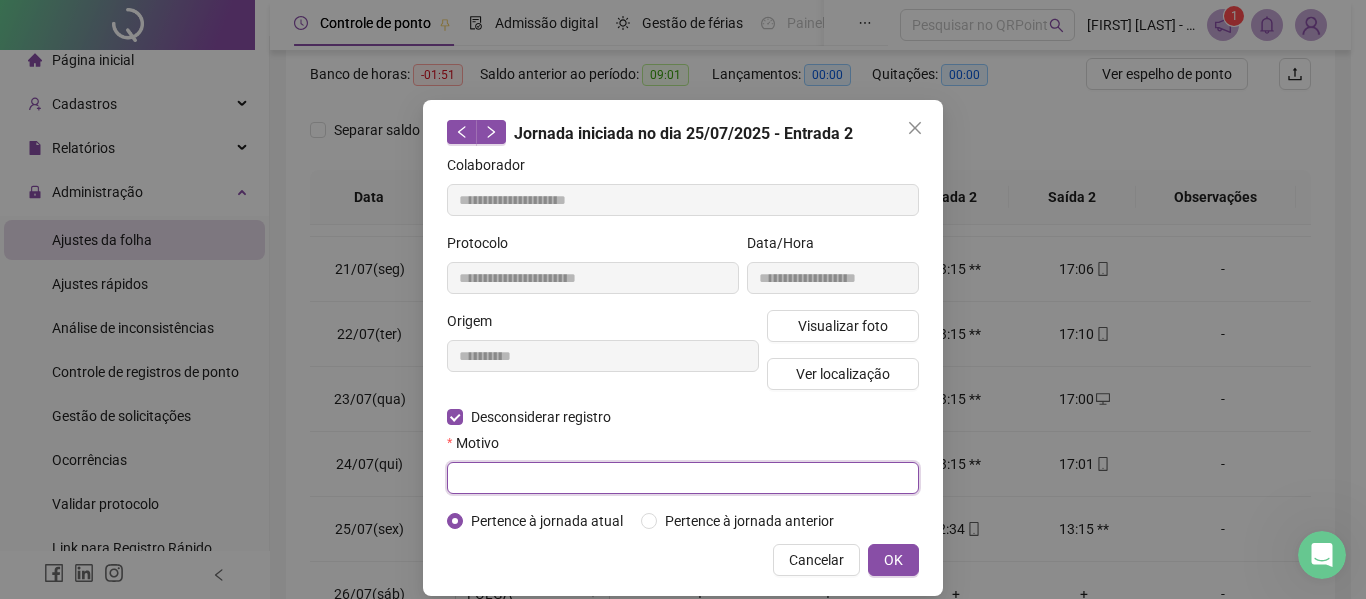 click at bounding box center [683, 478] 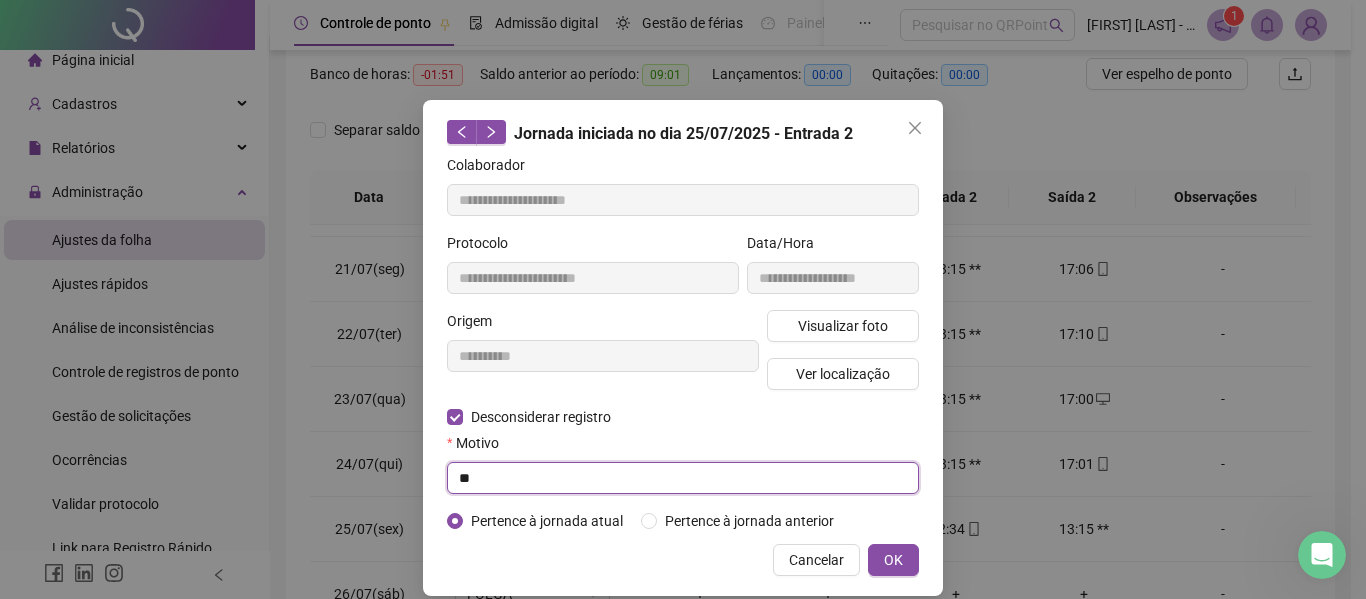 type on "*" 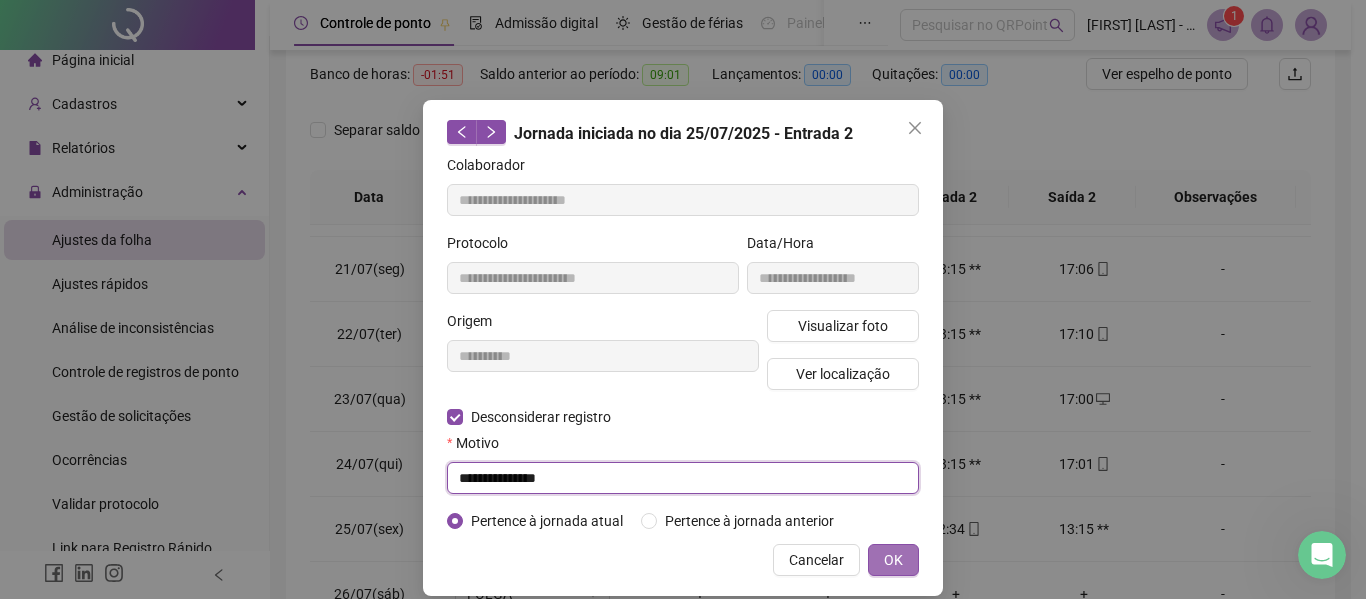 type on "**********" 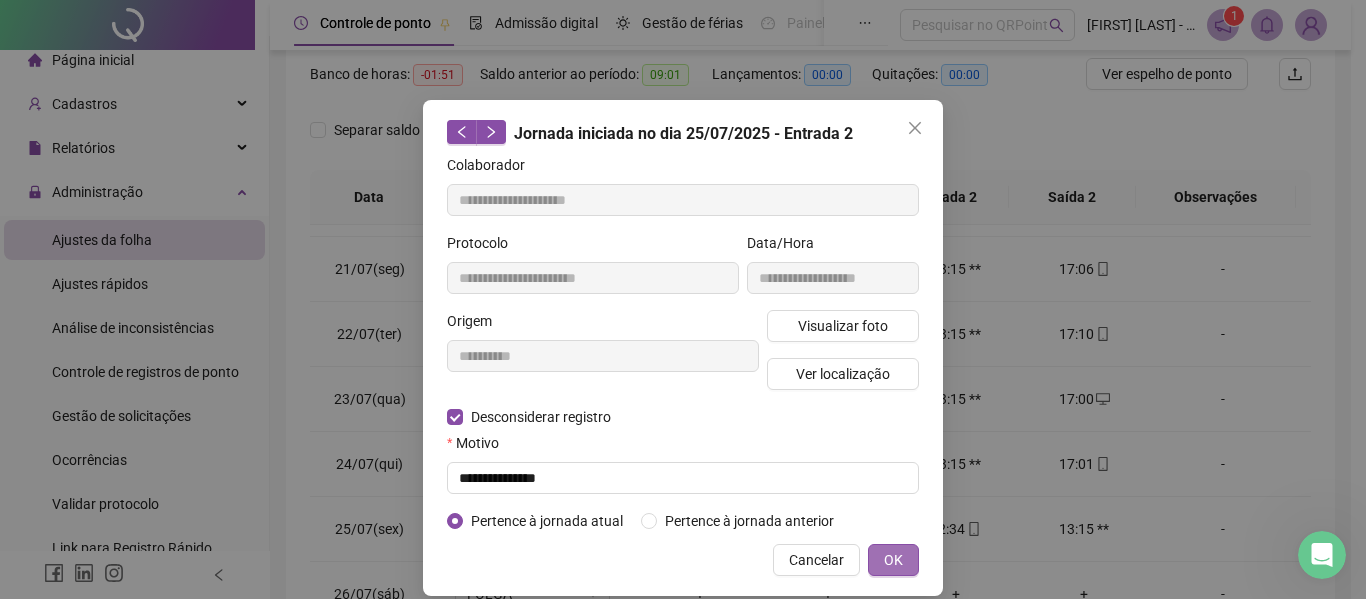 click on "OK" at bounding box center (893, 560) 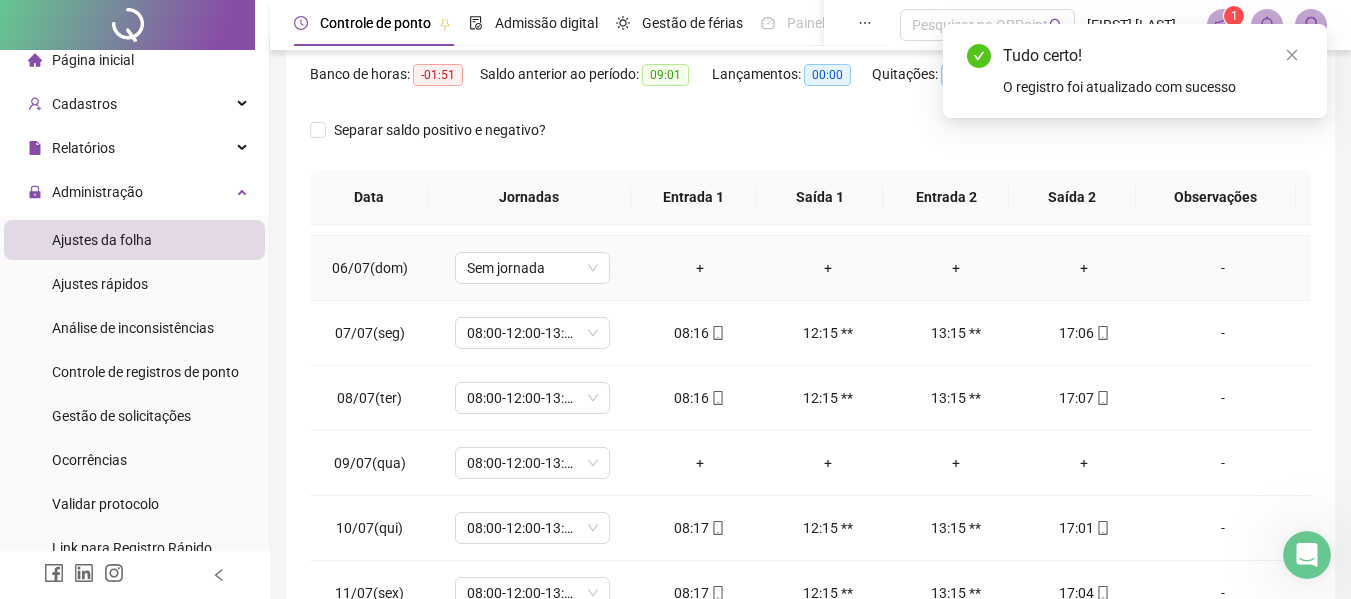 scroll, scrollTop: 349, scrollLeft: 0, axis: vertical 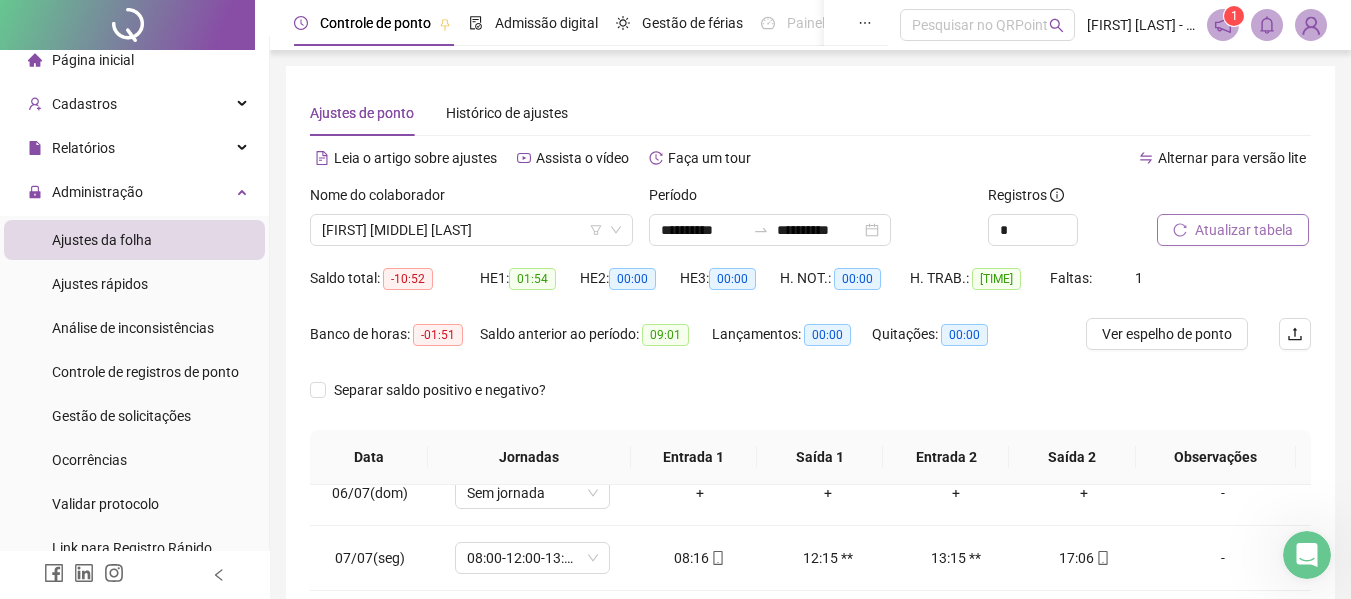 click on "Atualizar tabela" at bounding box center (1234, 223) 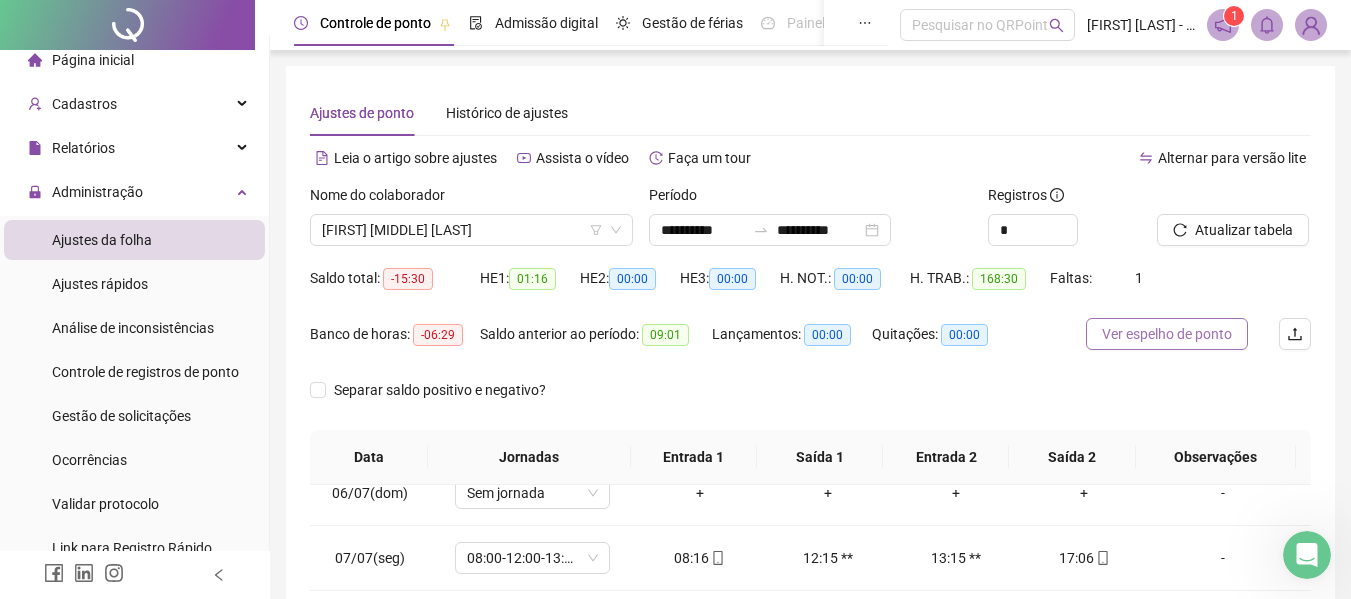 click on "Ver espelho de ponto" at bounding box center (1167, 334) 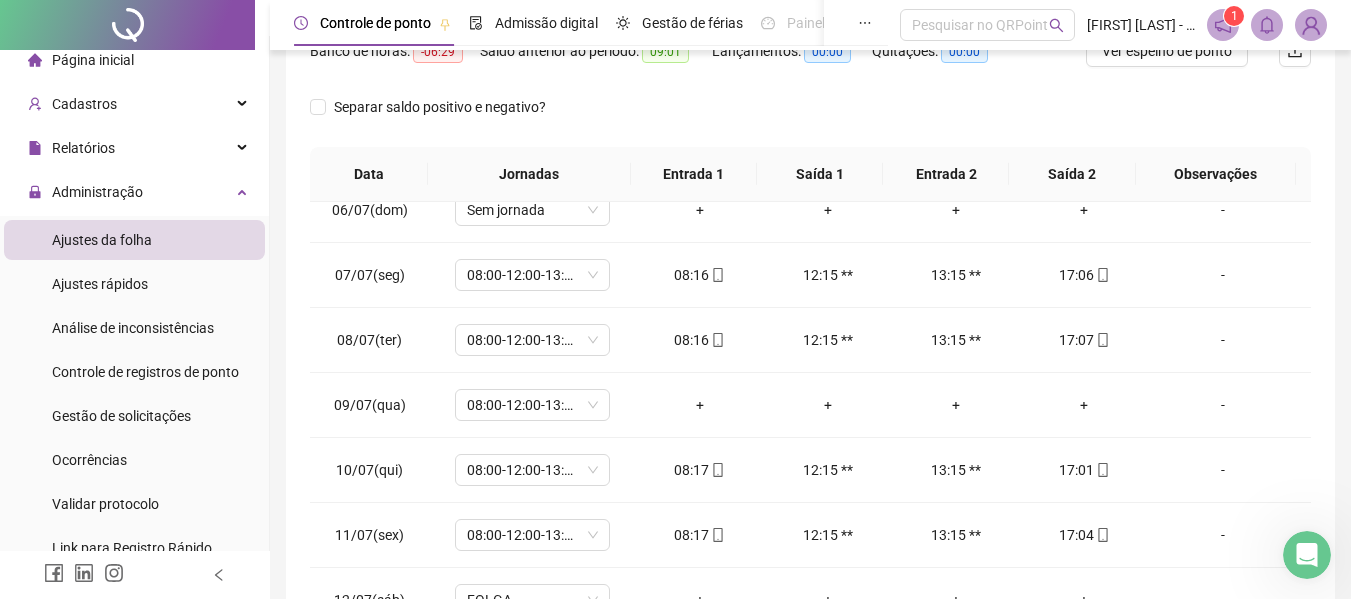 scroll, scrollTop: 310, scrollLeft: 0, axis: vertical 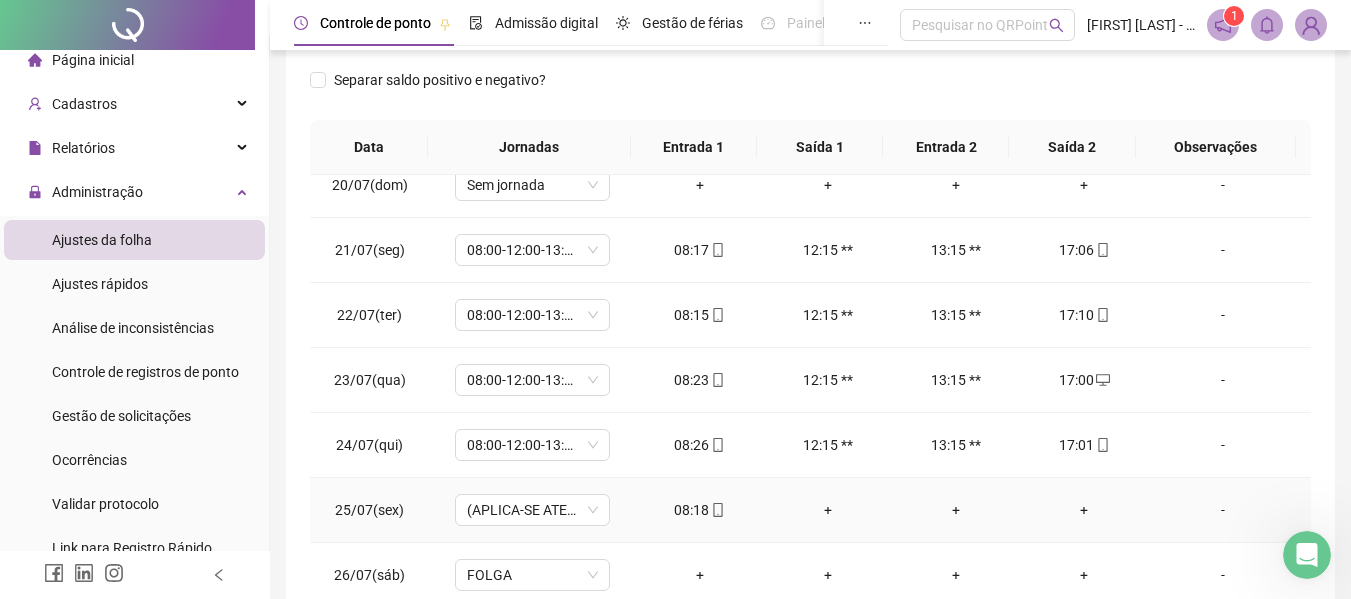 click on "+" at bounding box center [828, 510] 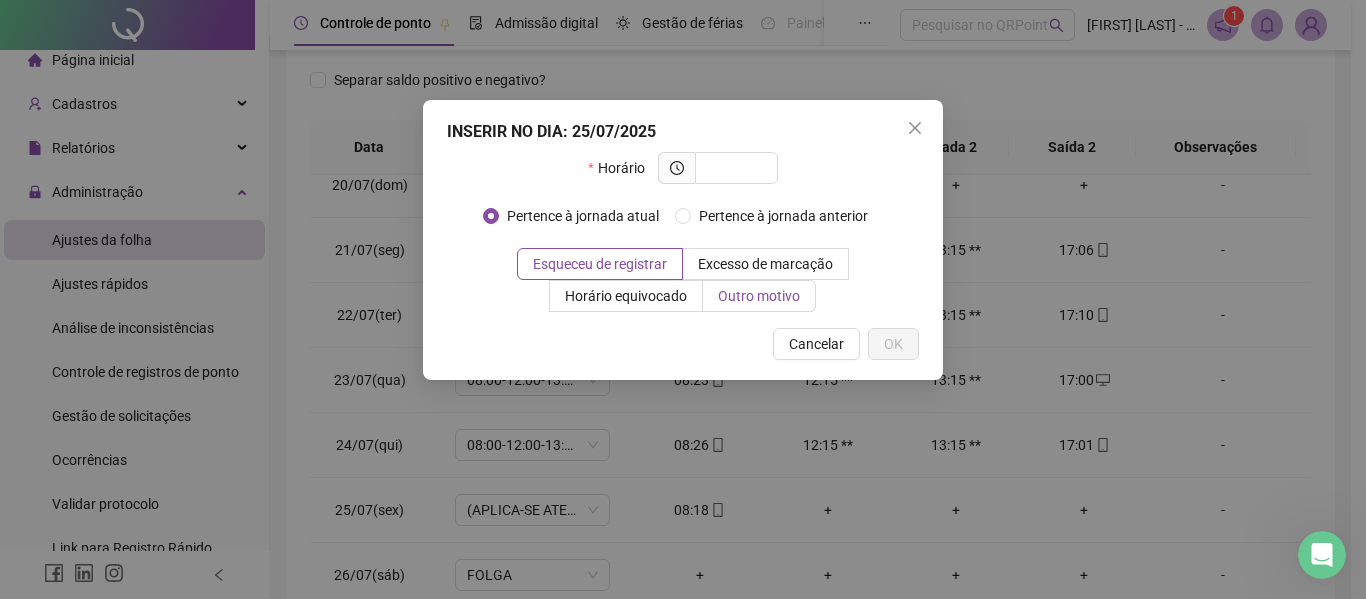 click on "Outro motivo" at bounding box center [759, 296] 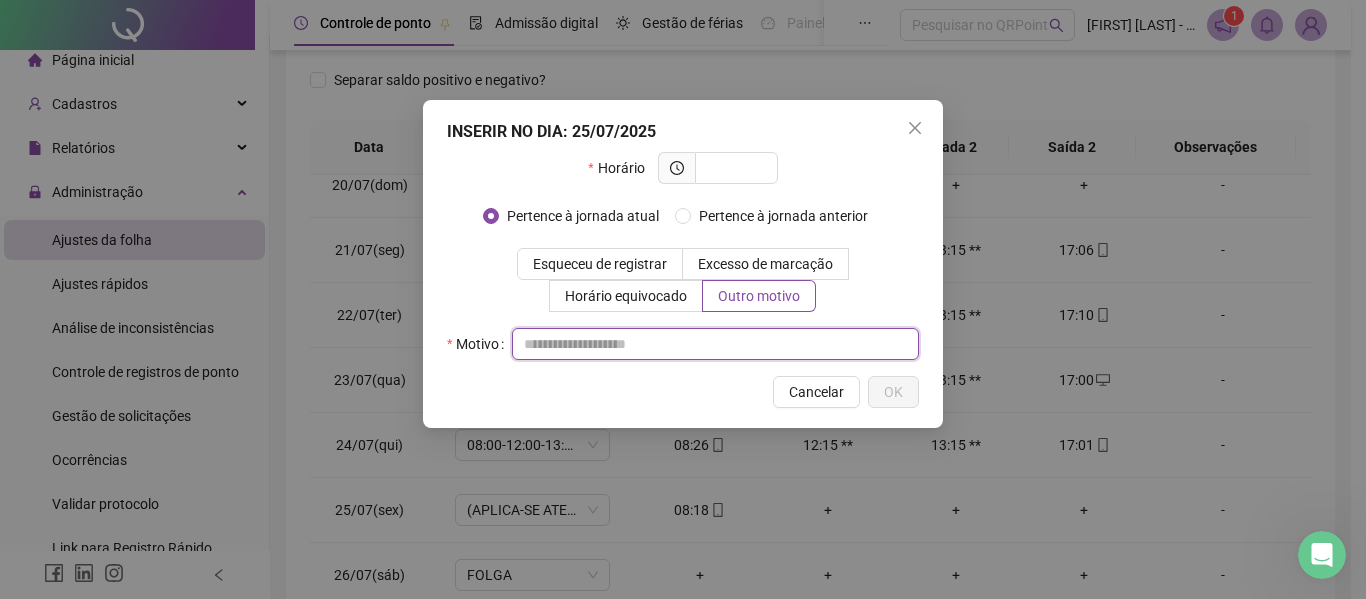 click at bounding box center [715, 344] 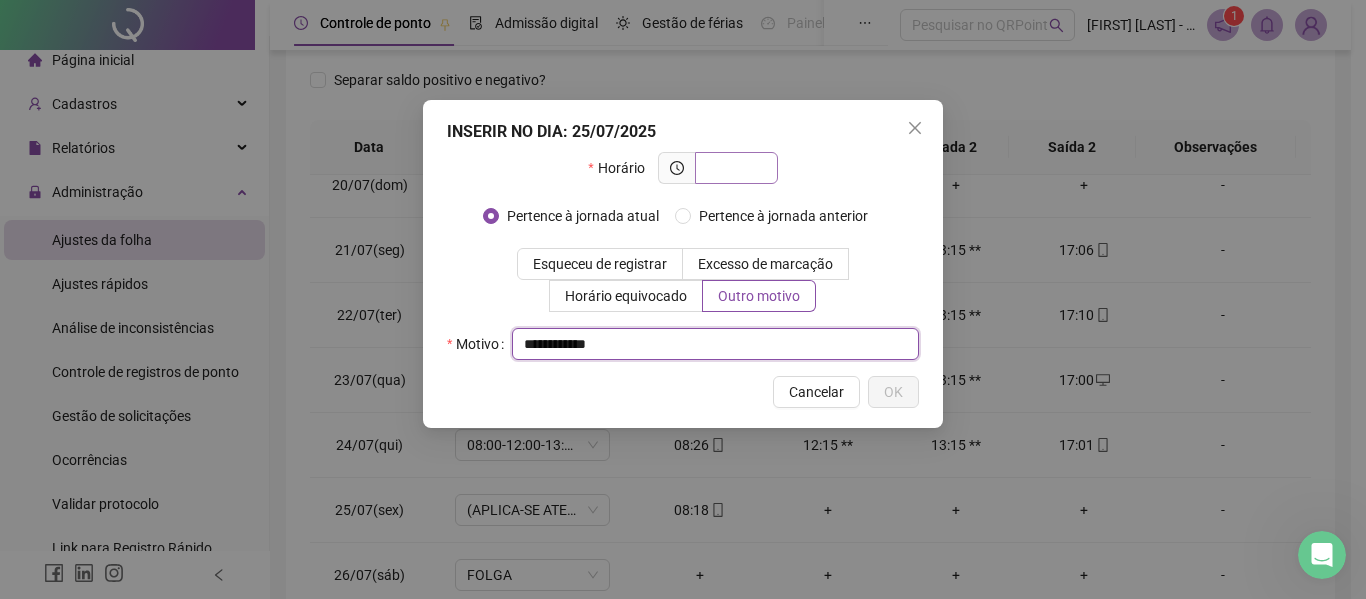 type on "**********" 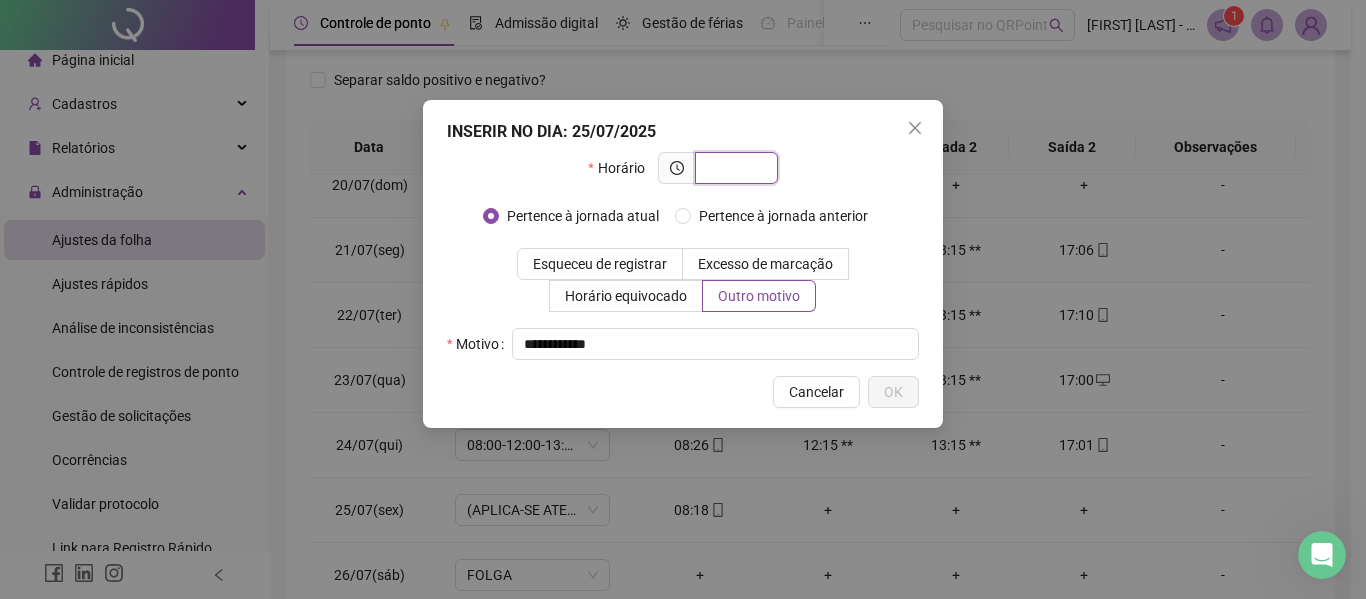 click at bounding box center (734, 168) 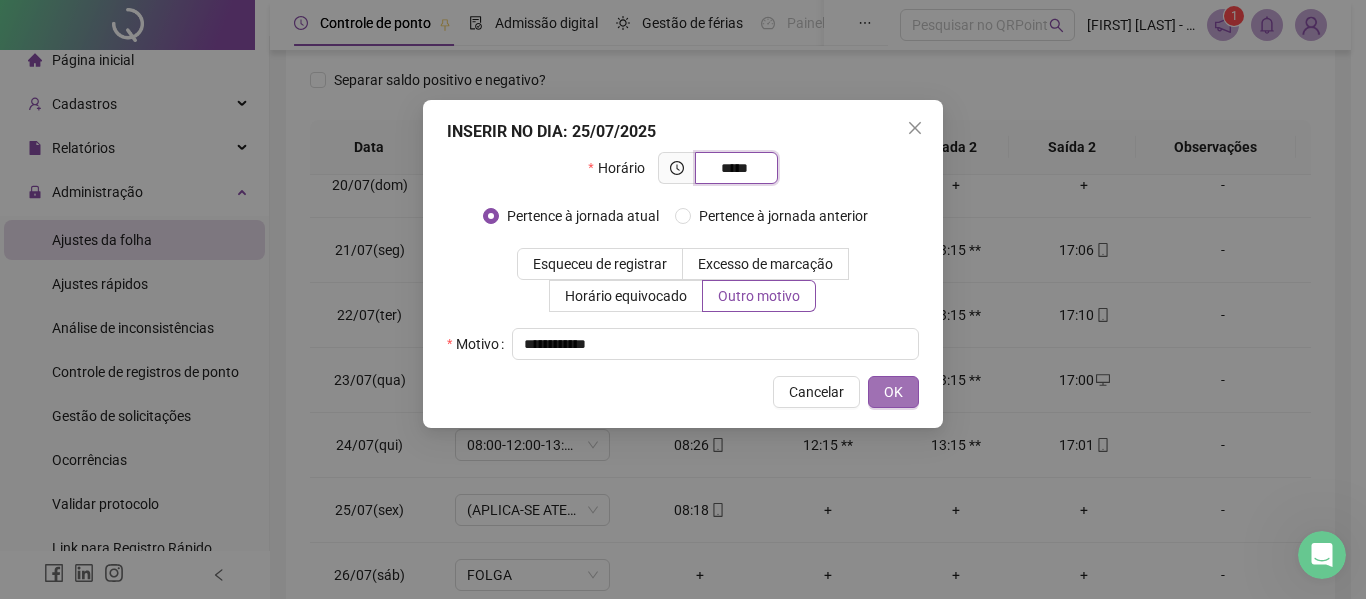 type on "*****" 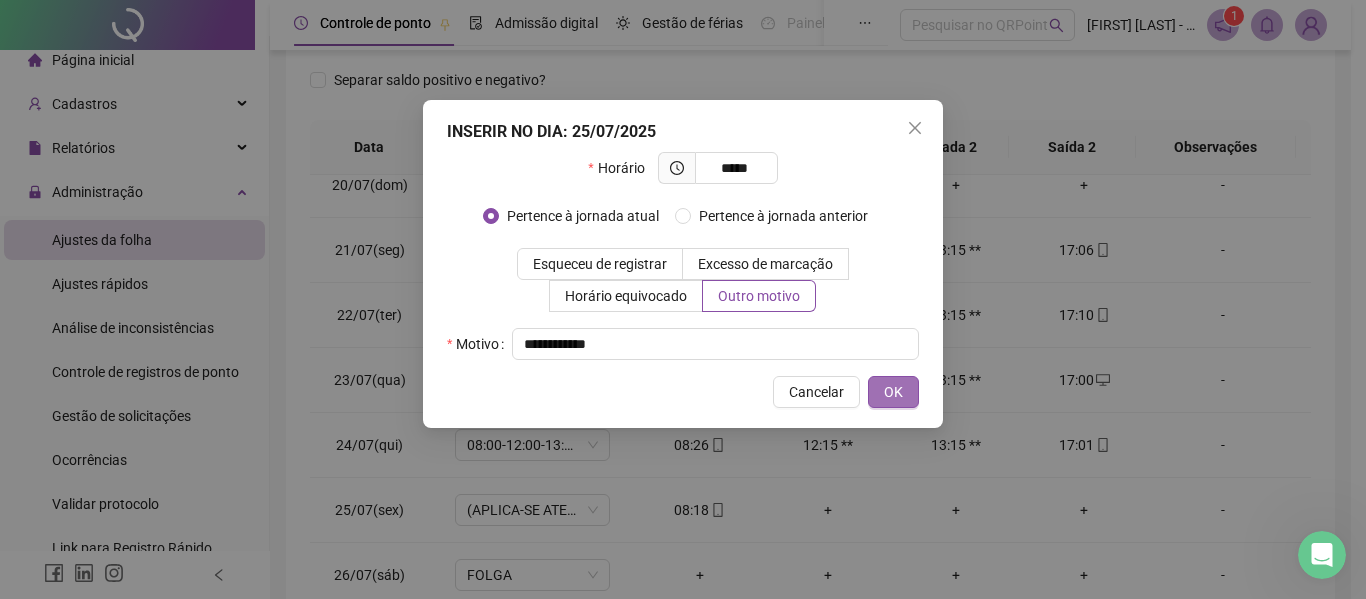 click on "OK" at bounding box center [893, 392] 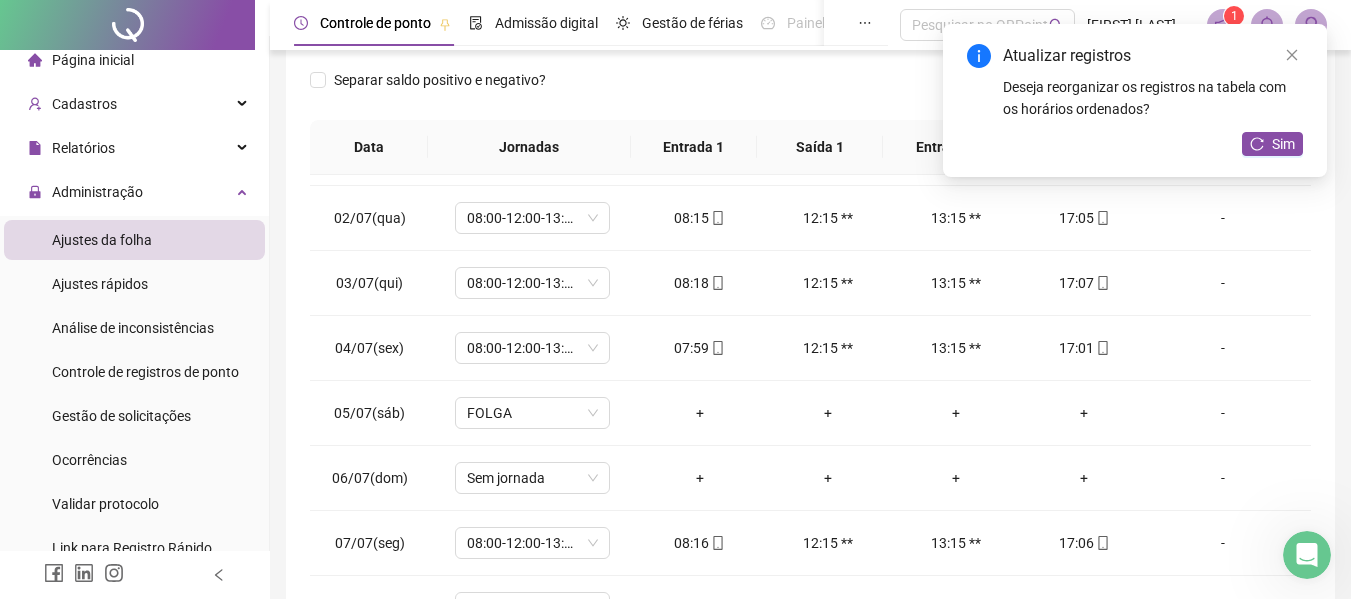 scroll, scrollTop: 0, scrollLeft: 0, axis: both 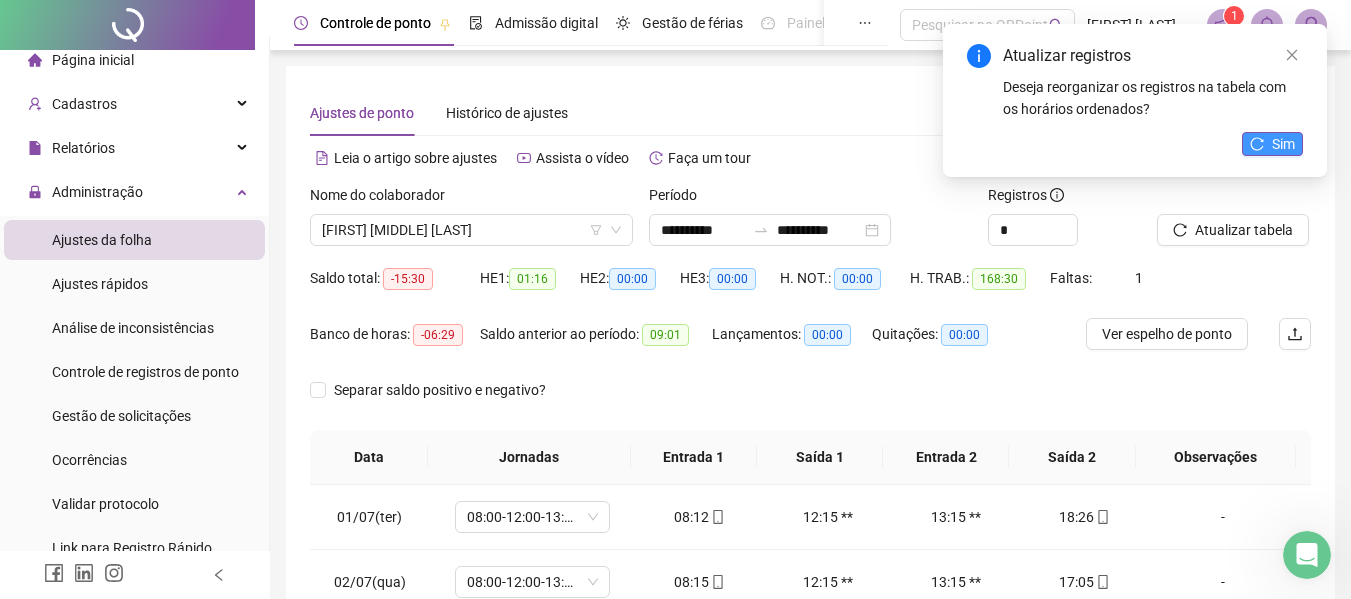 click on "Sim" at bounding box center [1272, 144] 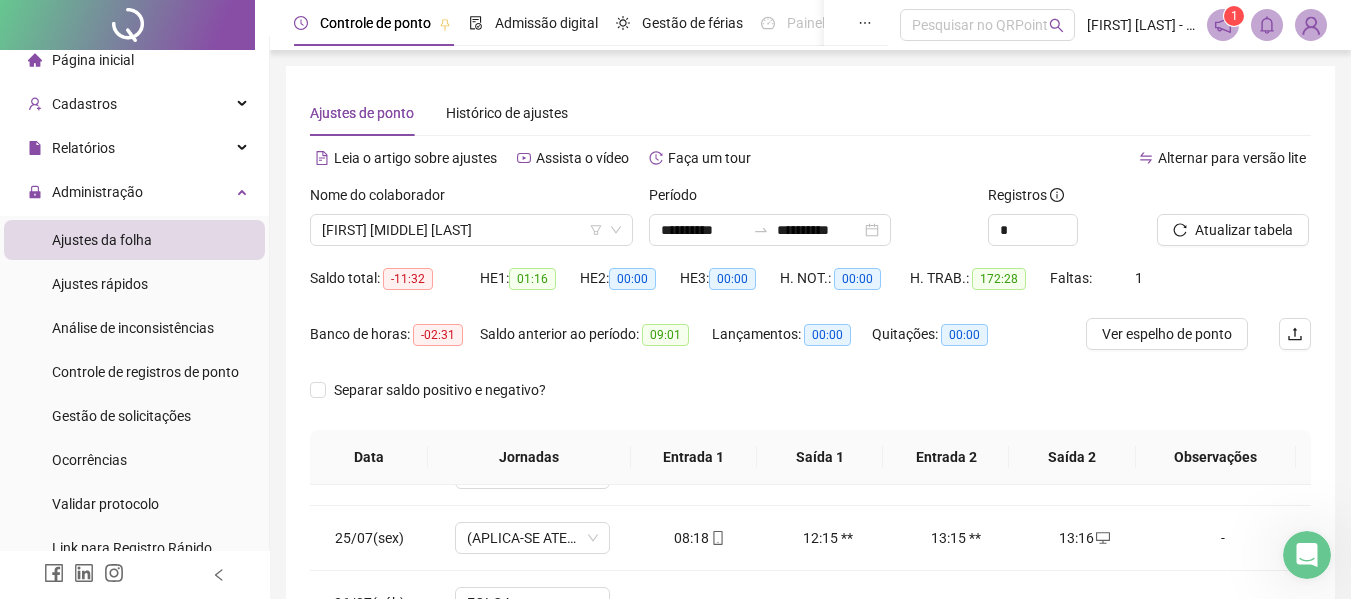 scroll, scrollTop: 1545, scrollLeft: 0, axis: vertical 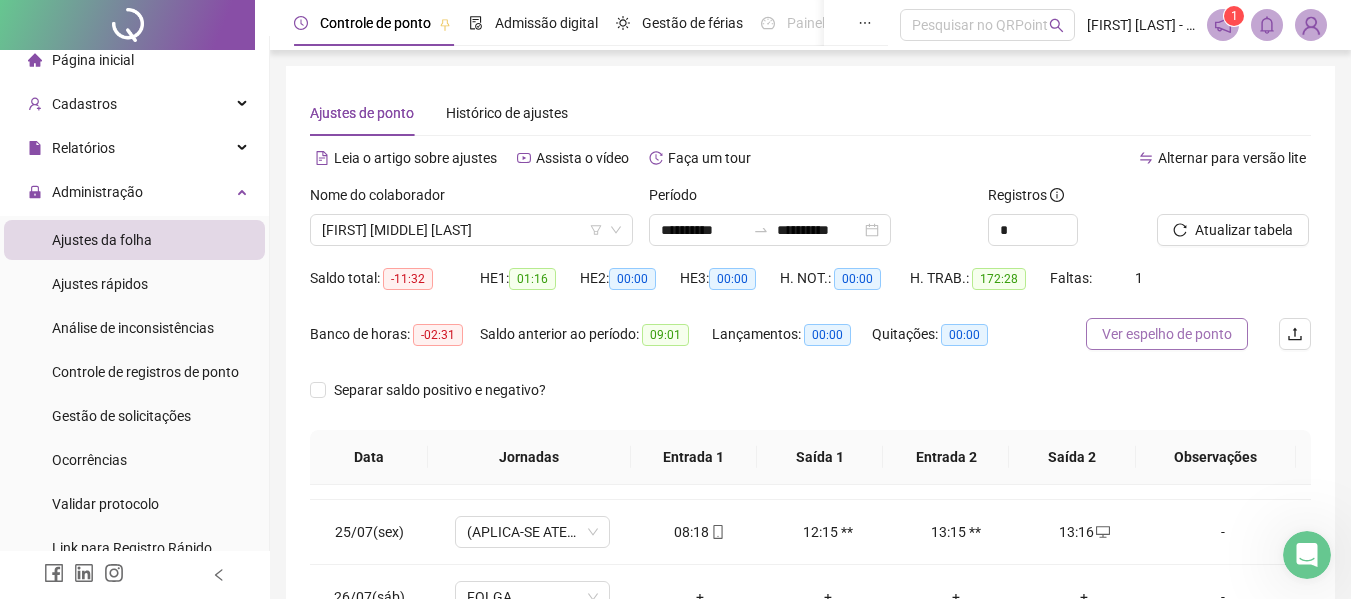 click on "Ver espelho de ponto" at bounding box center (1167, 334) 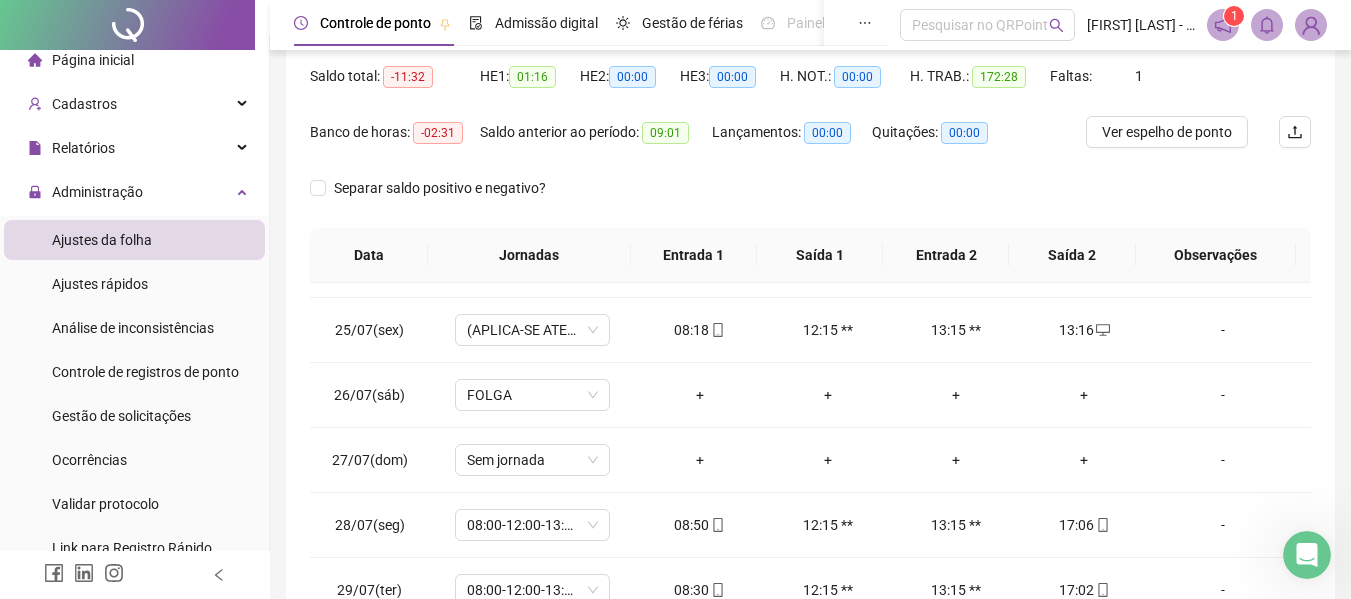 scroll, scrollTop: 210, scrollLeft: 0, axis: vertical 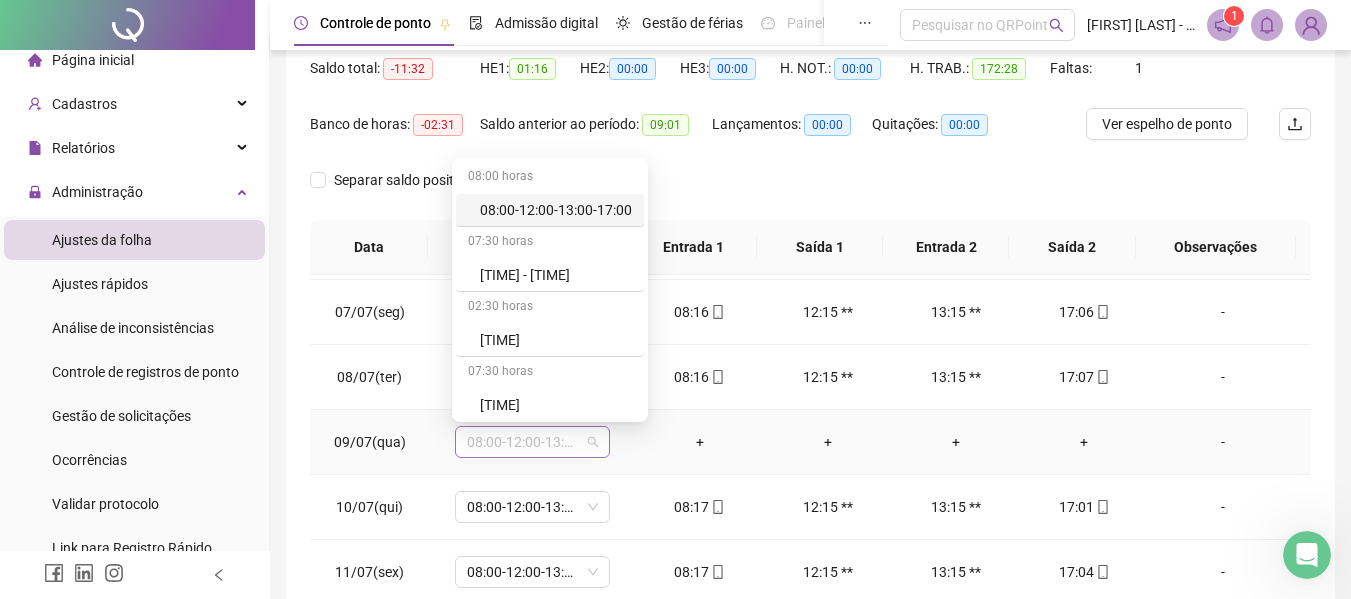 click on "08:00-12:00-13:00-17:00" at bounding box center (532, 442) 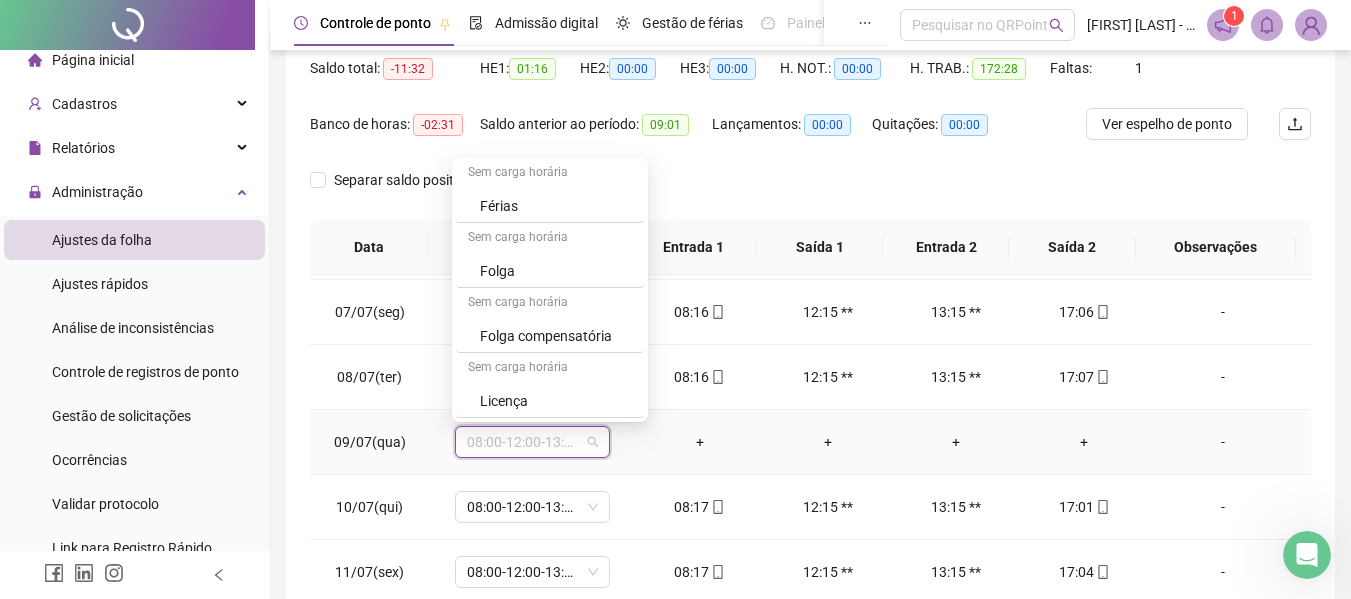 scroll, scrollTop: 0, scrollLeft: 0, axis: both 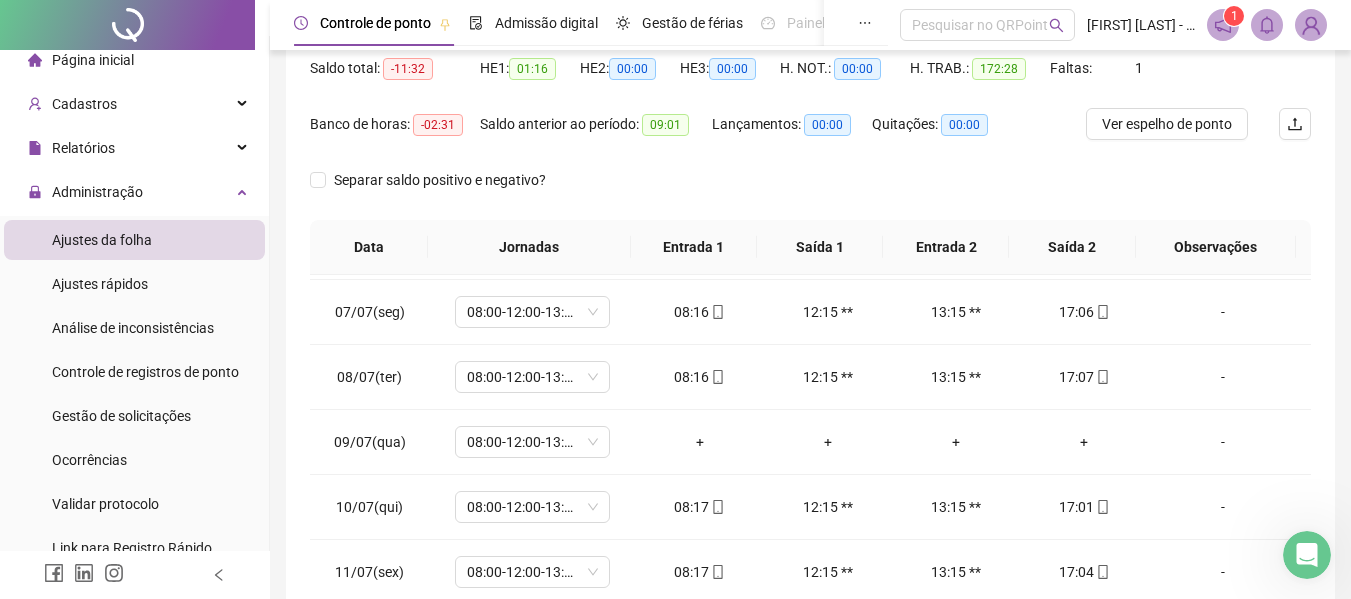 click on "Separar saldo positivo e negativo?" at bounding box center (810, 192) 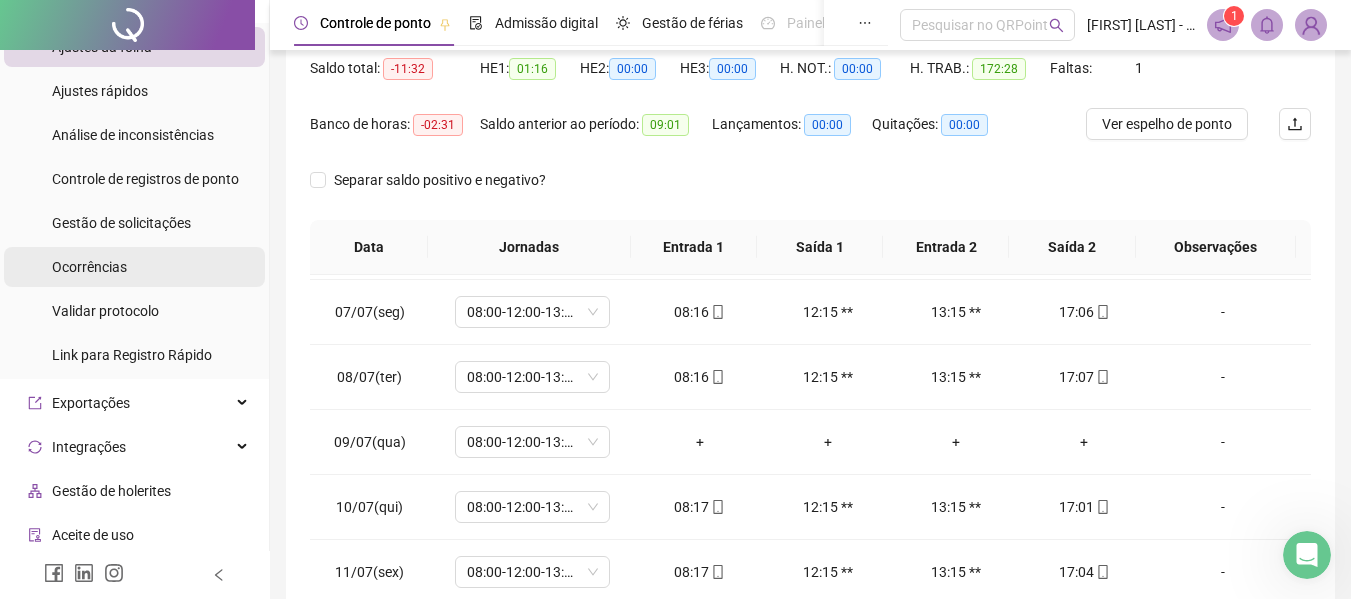 scroll, scrollTop: 0, scrollLeft: 0, axis: both 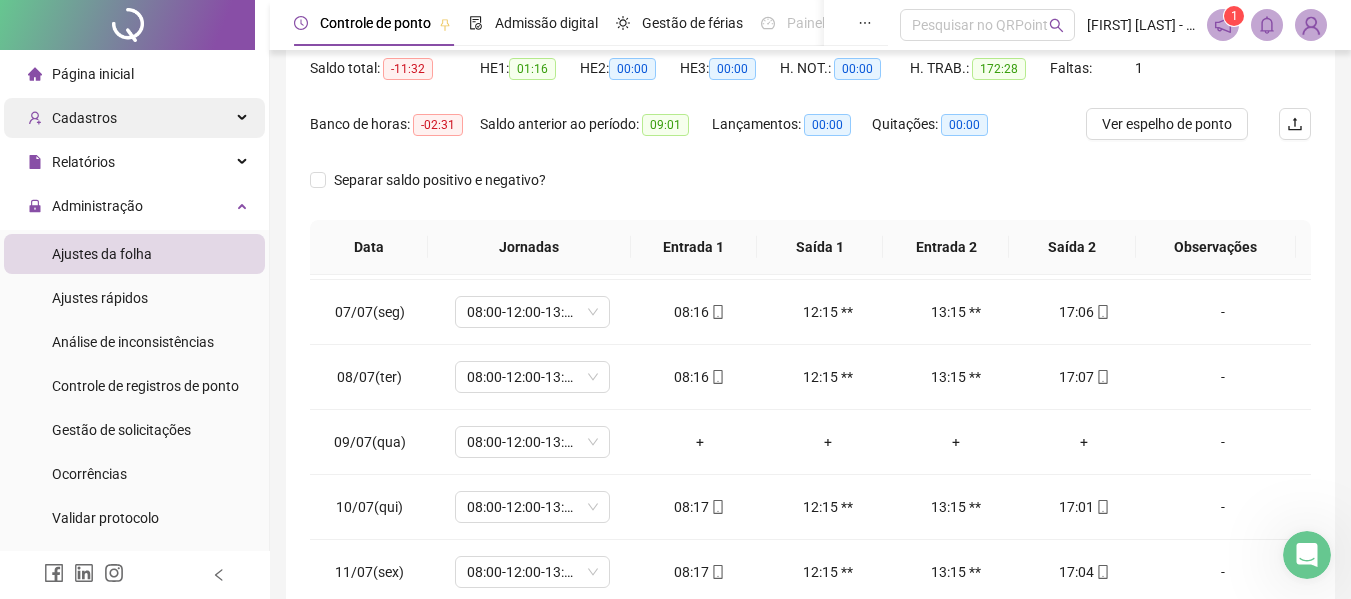 click on "Cadastros" at bounding box center [134, 118] 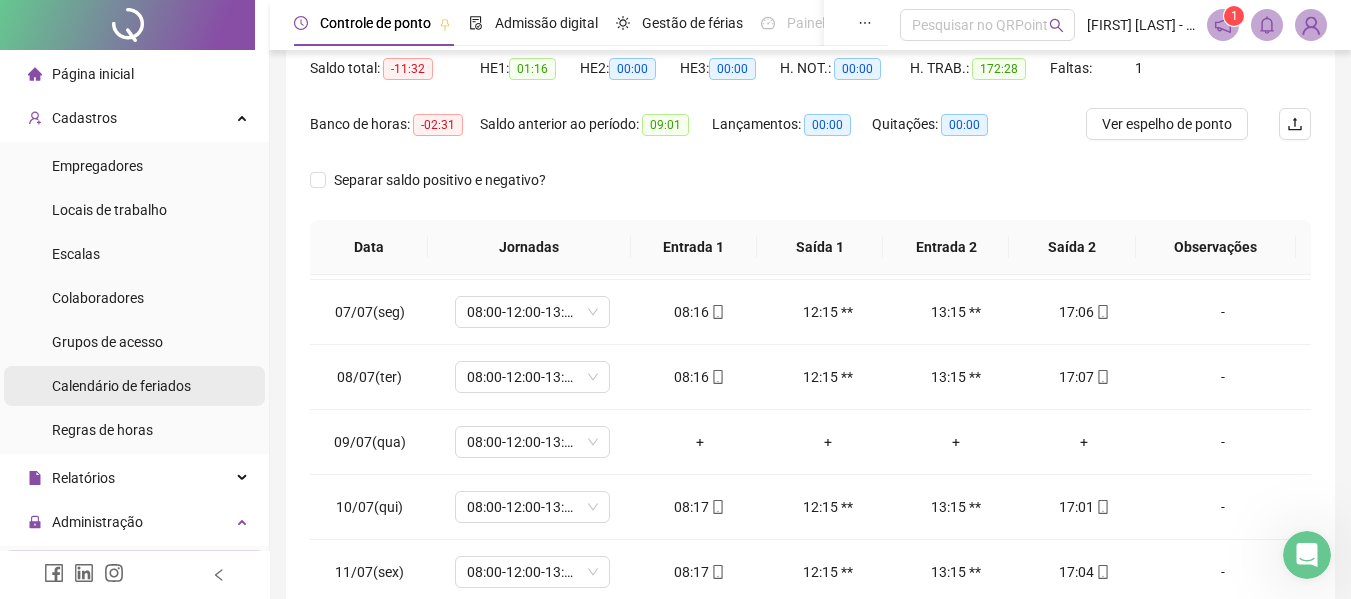 click on "Calendário de feriados" at bounding box center (121, 386) 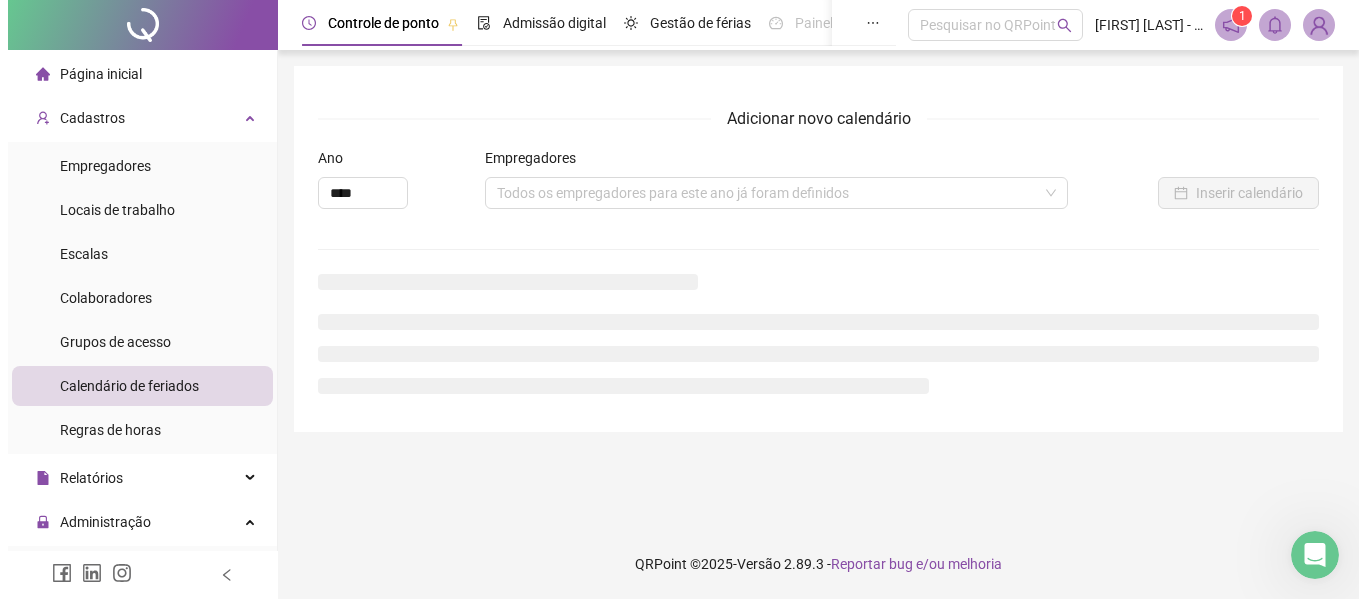 scroll, scrollTop: 0, scrollLeft: 0, axis: both 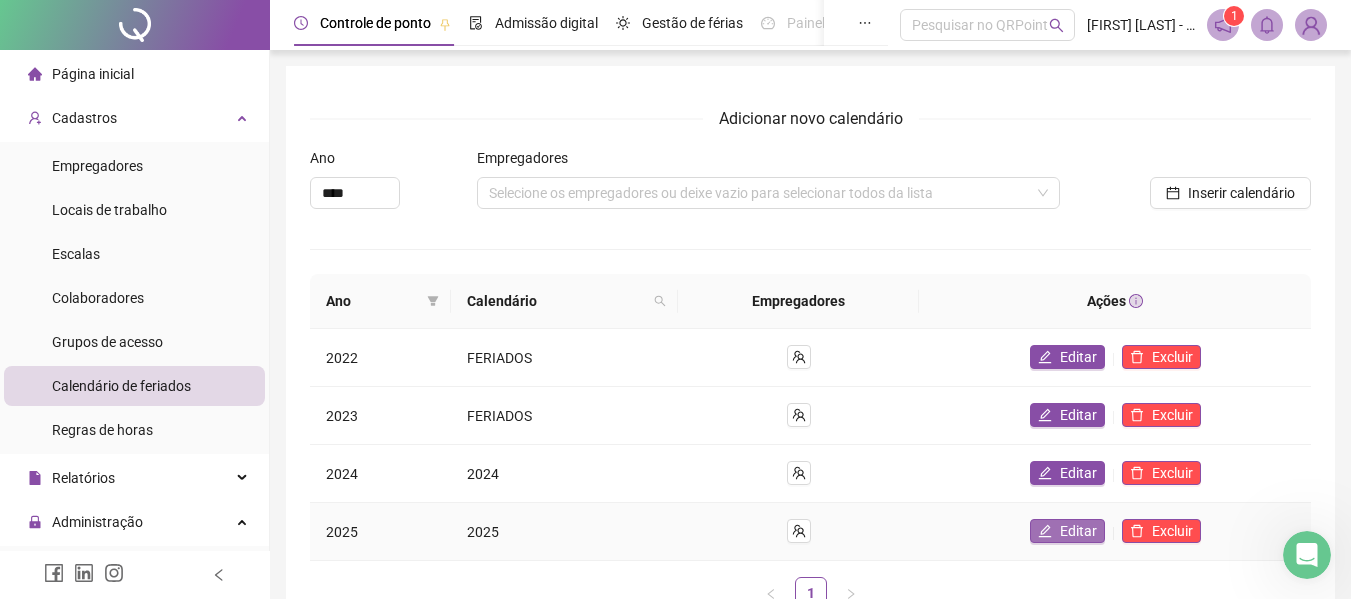 click on "Editar" at bounding box center [1078, 531] 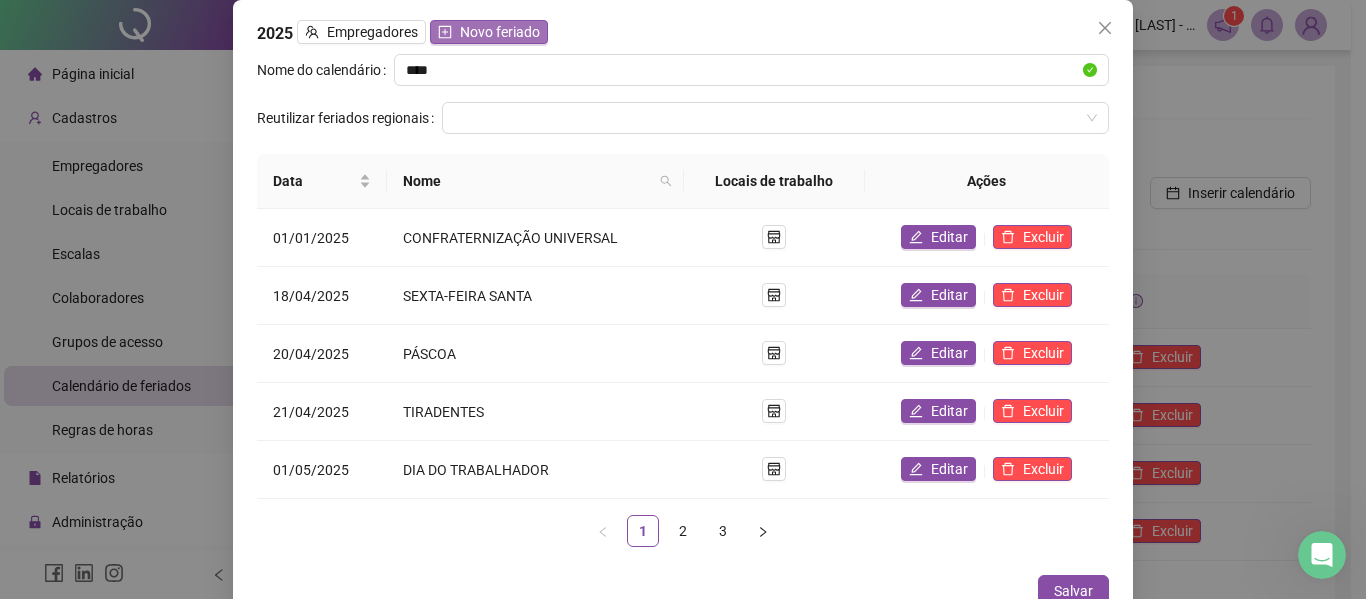 click on "Novo feriado" at bounding box center (500, 32) 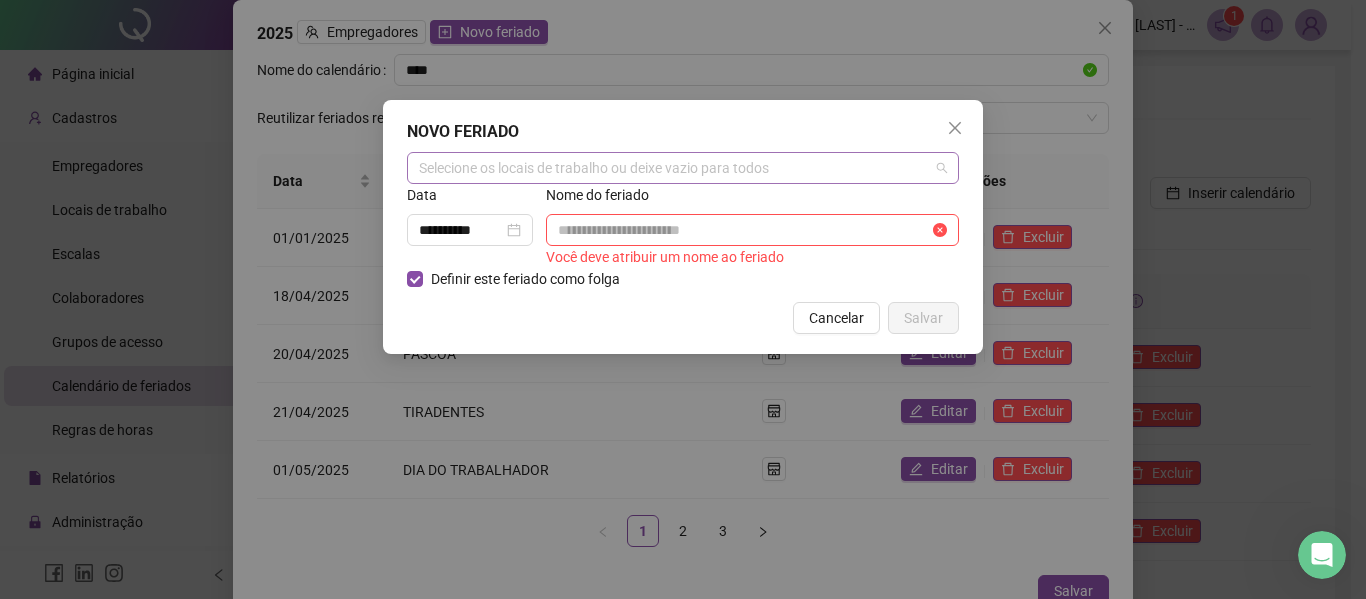click on "Selecione os locais de trabalho ou deixe vazio para todos" at bounding box center (683, 168) 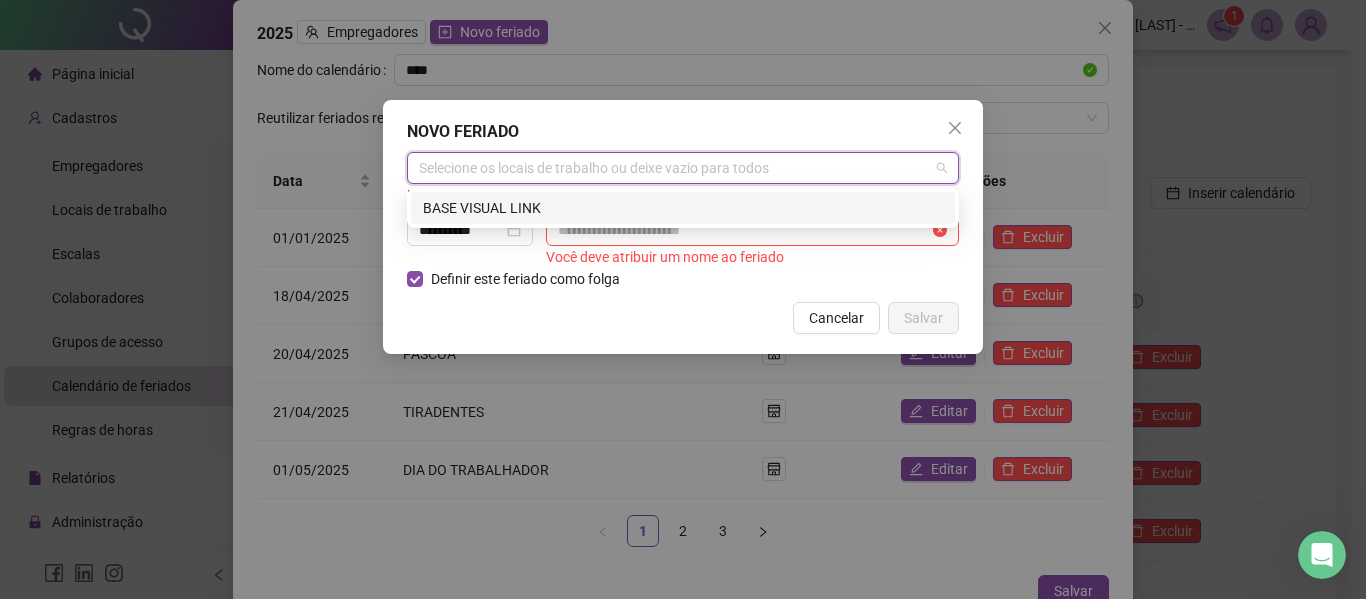 click on "BASE VISUAL LINK" at bounding box center (683, 208) 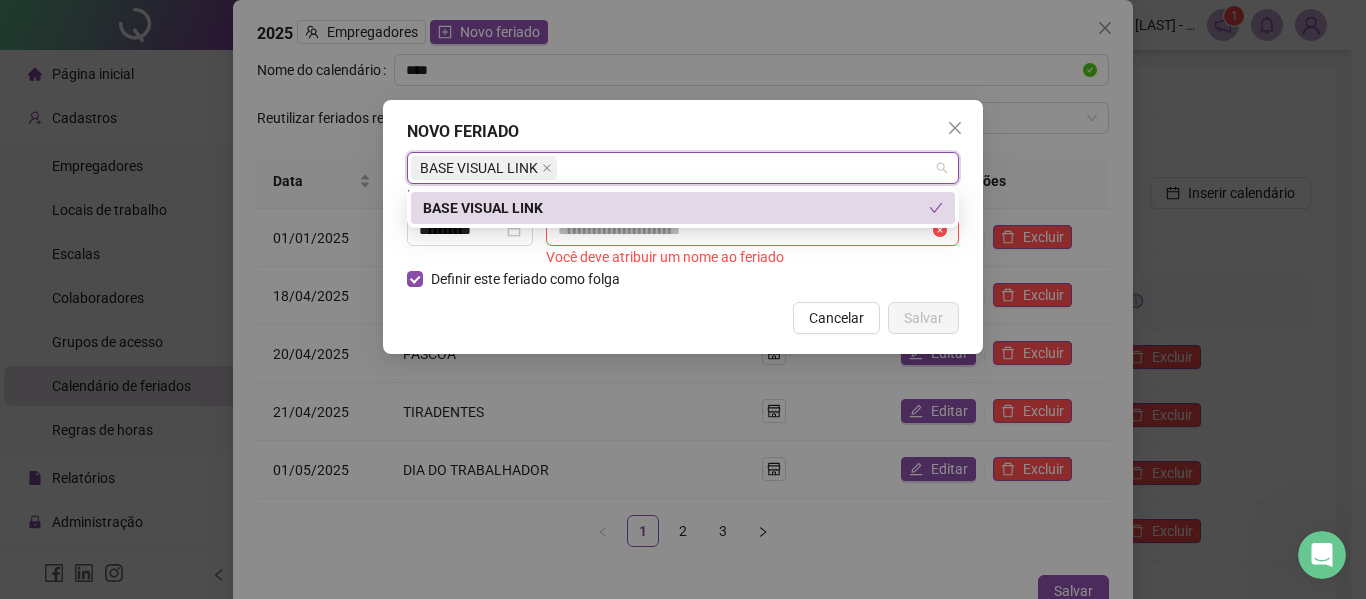 click on "Cancelar Salvar" at bounding box center (683, 318) 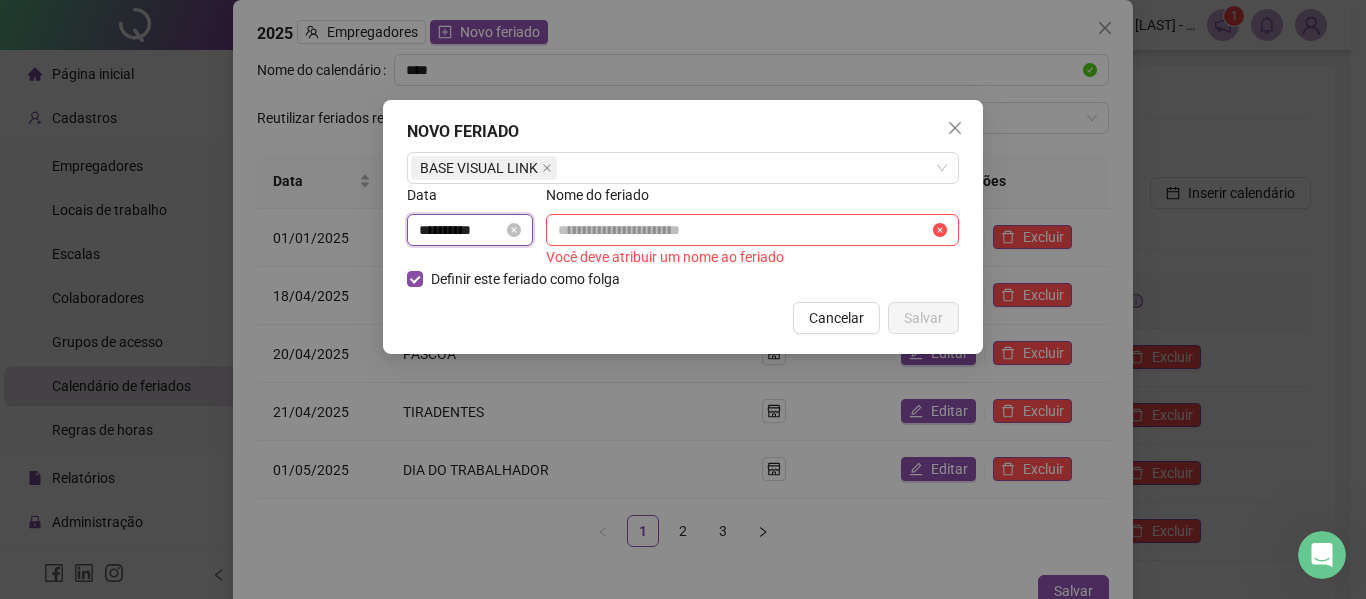 click on "**********" at bounding box center (461, 230) 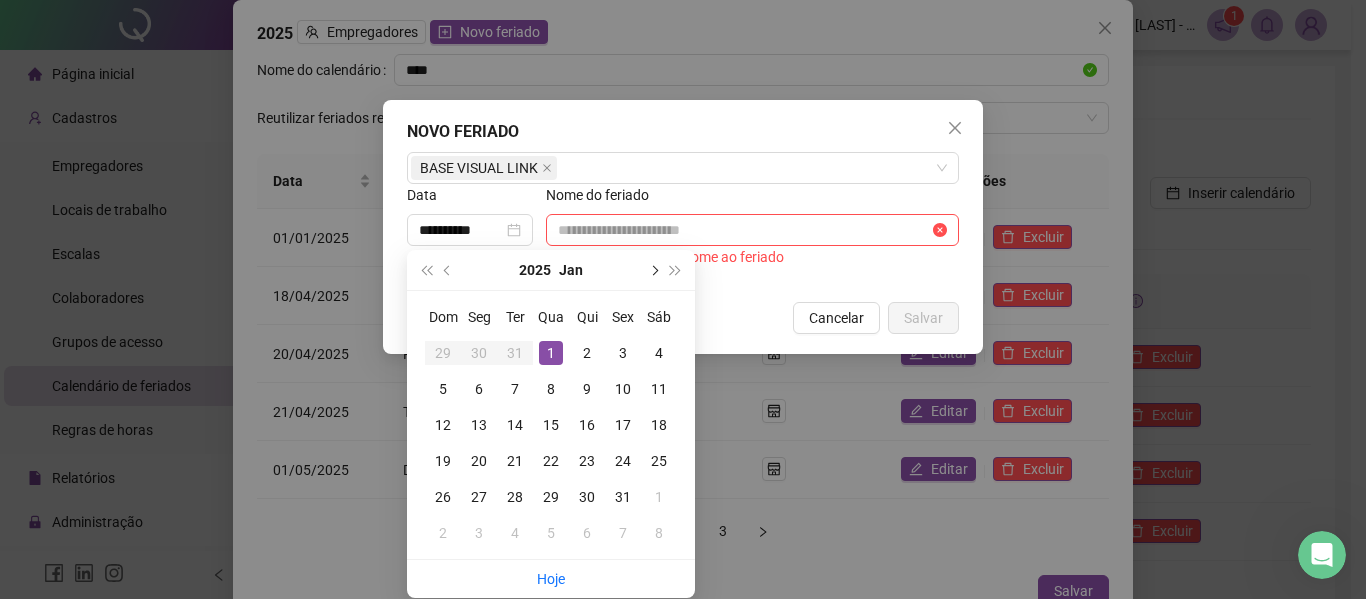 click at bounding box center (653, 270) 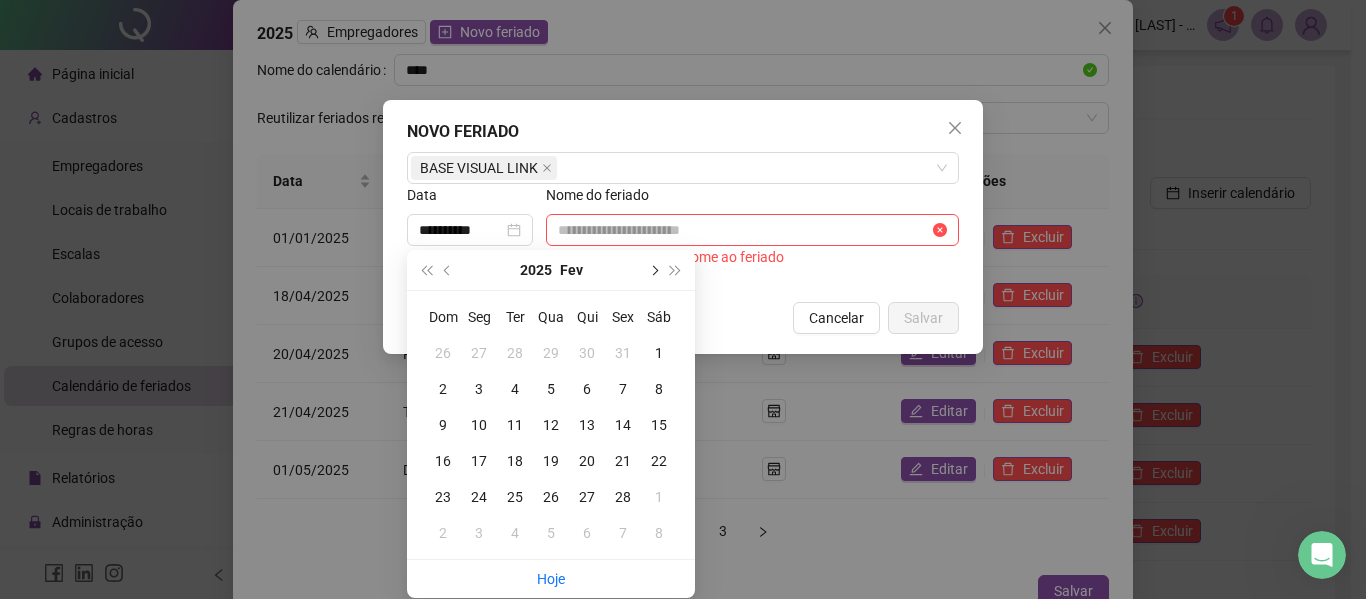 click at bounding box center [653, 270] 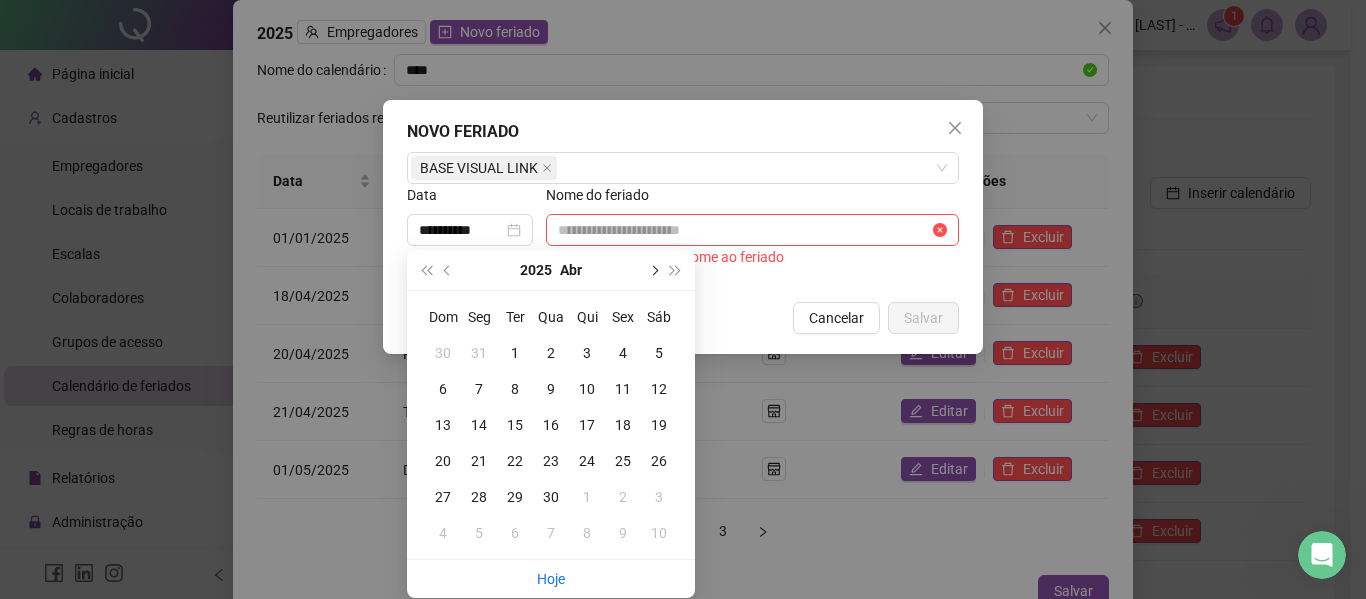 click at bounding box center (653, 270) 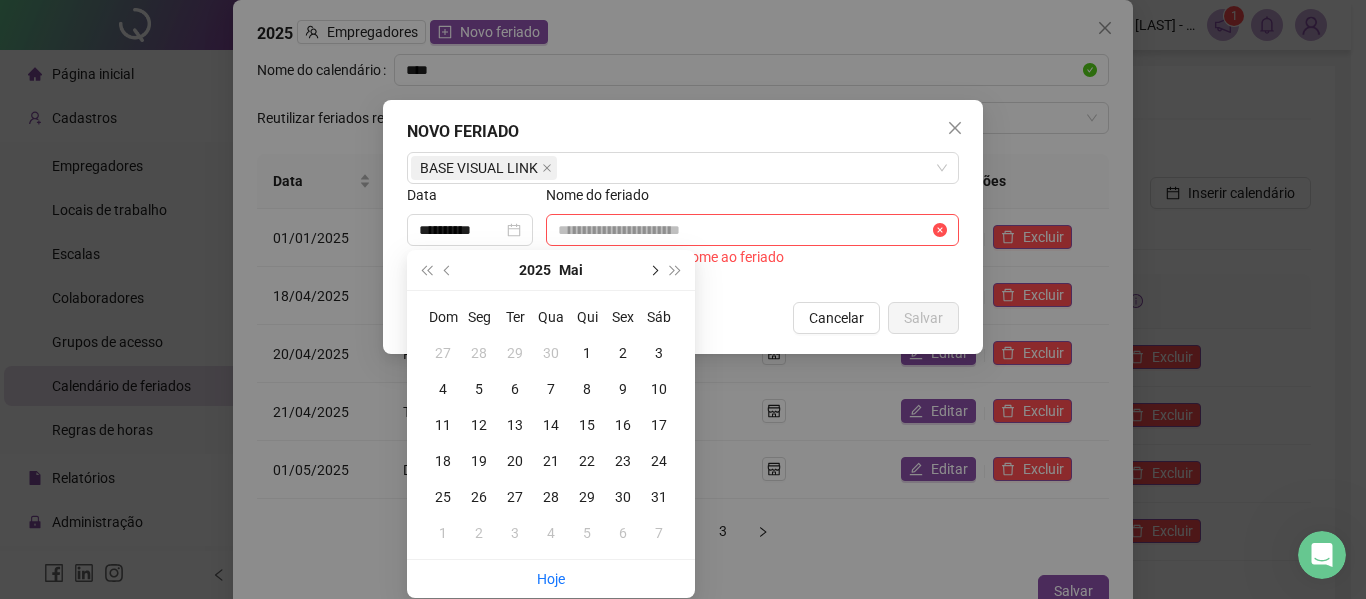 click at bounding box center (653, 270) 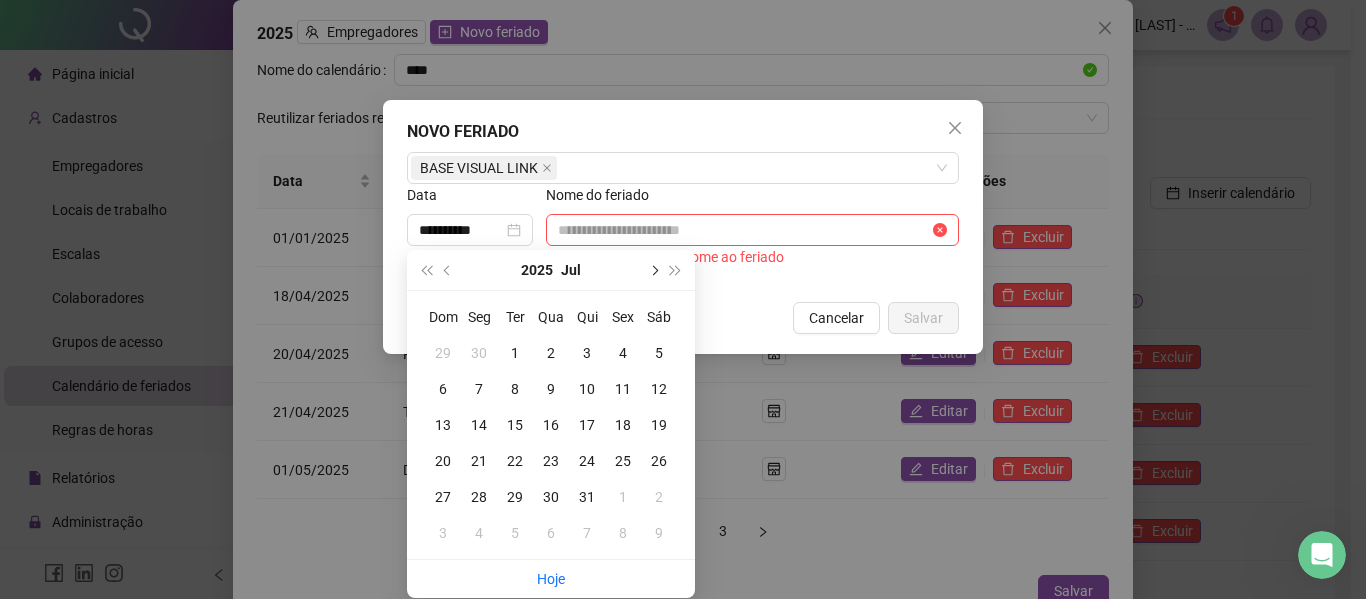 click at bounding box center [653, 270] 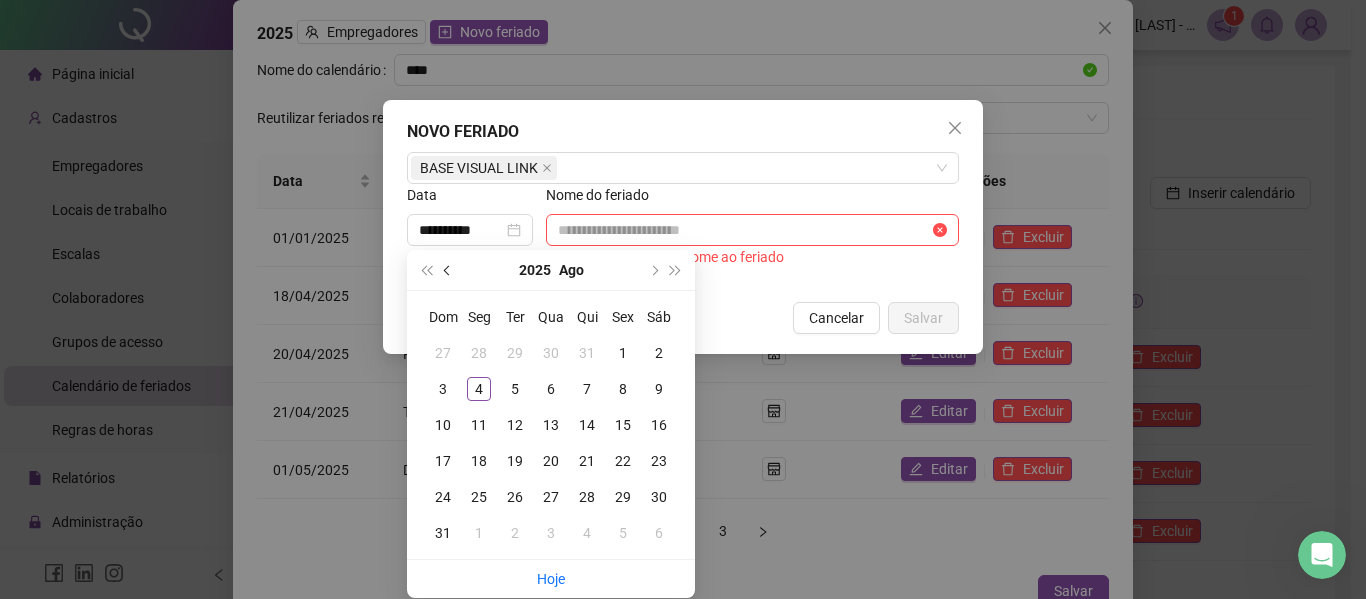 click at bounding box center [449, 270] 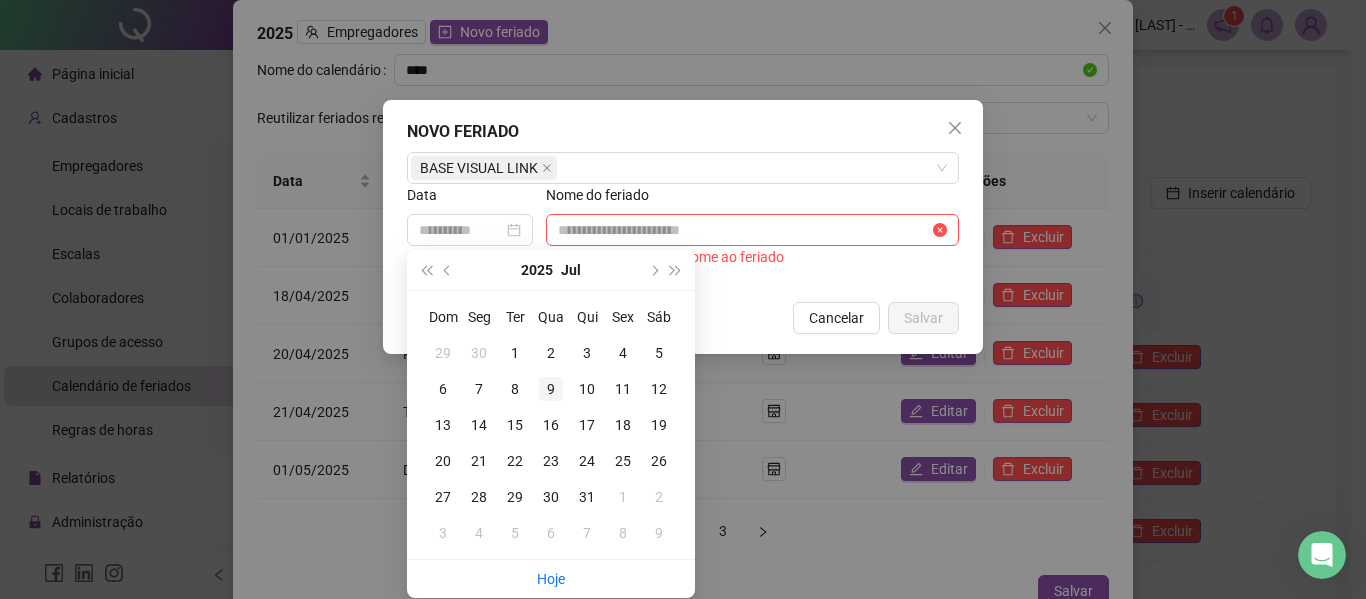 type on "**********" 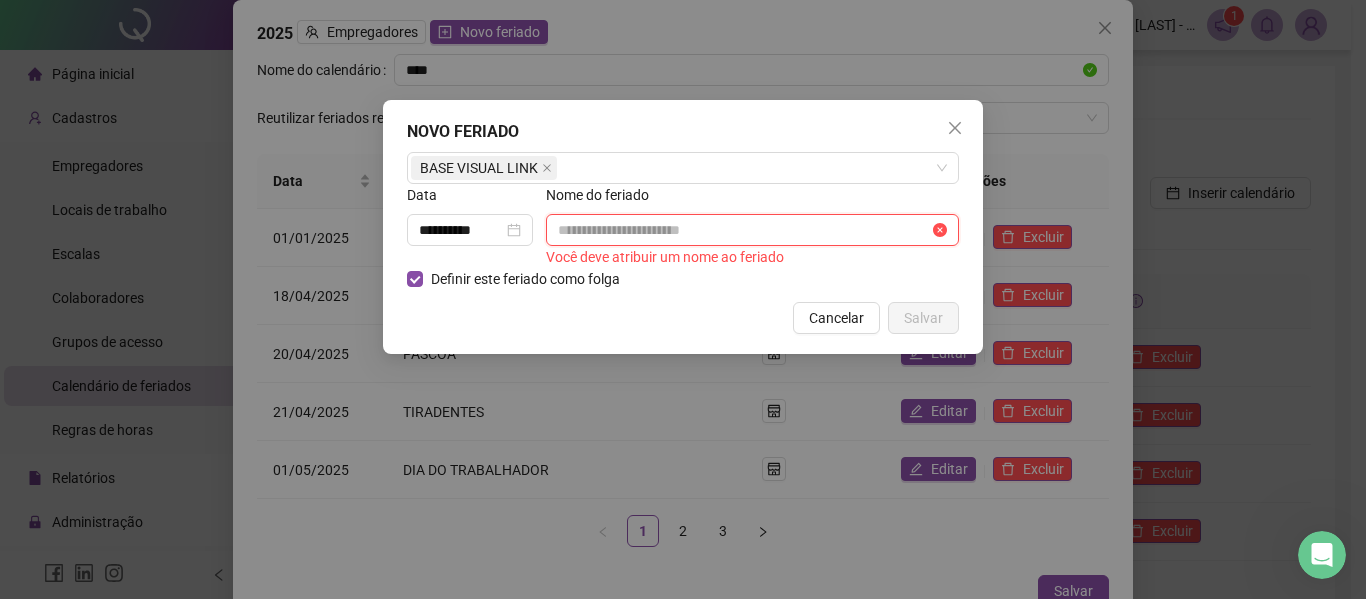 click at bounding box center (743, 230) 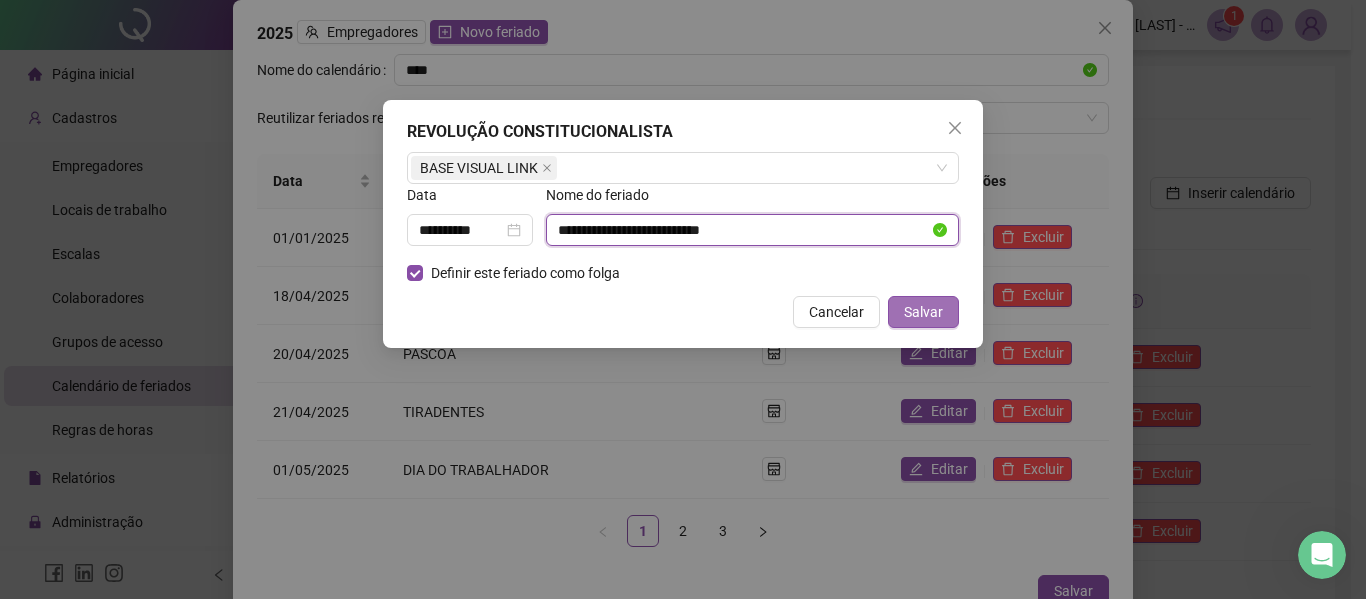 type on "**********" 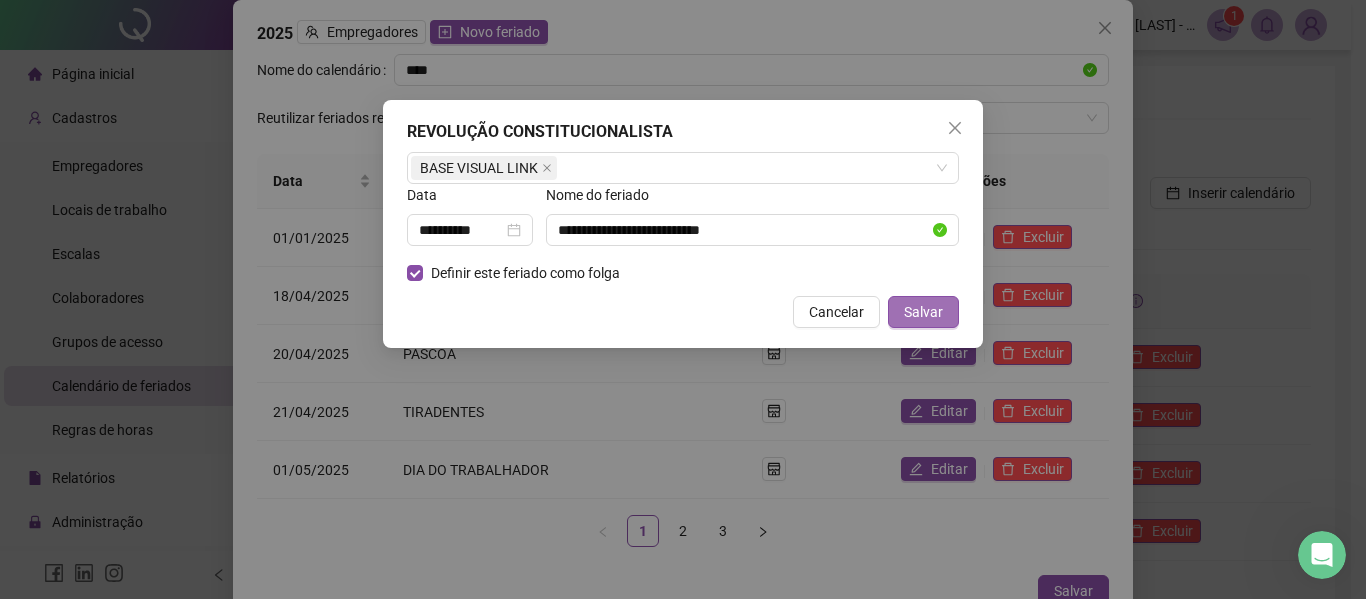 click on "Salvar" at bounding box center (923, 312) 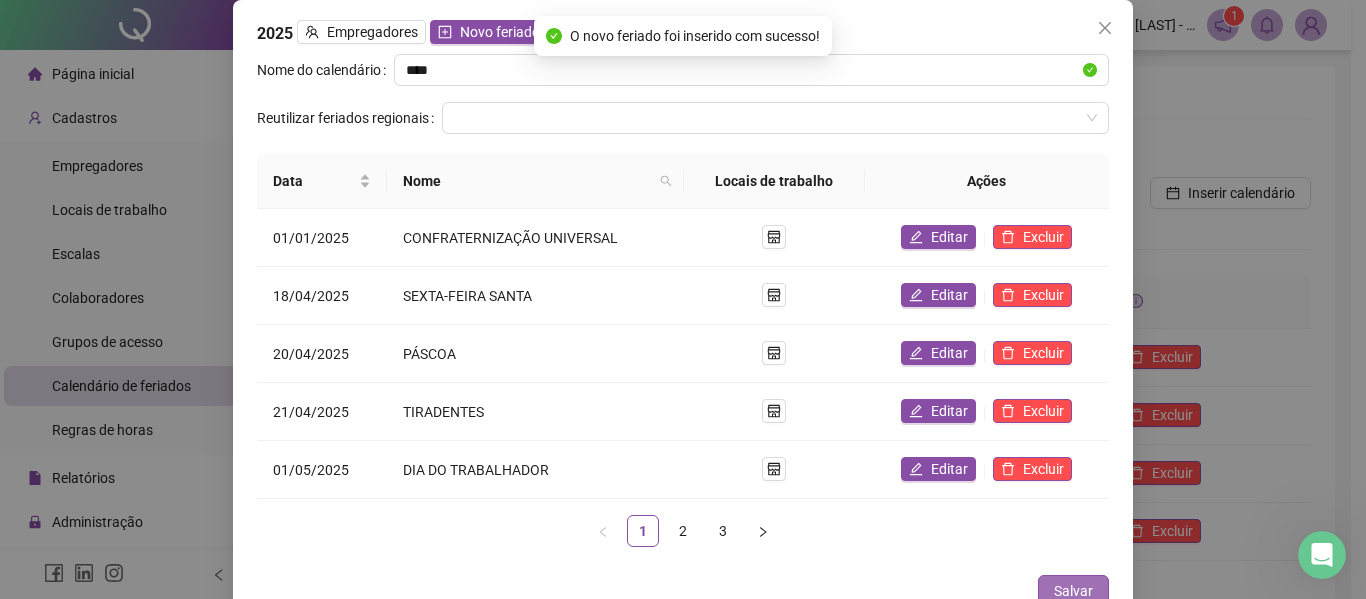 click on "Salvar" at bounding box center (1073, 591) 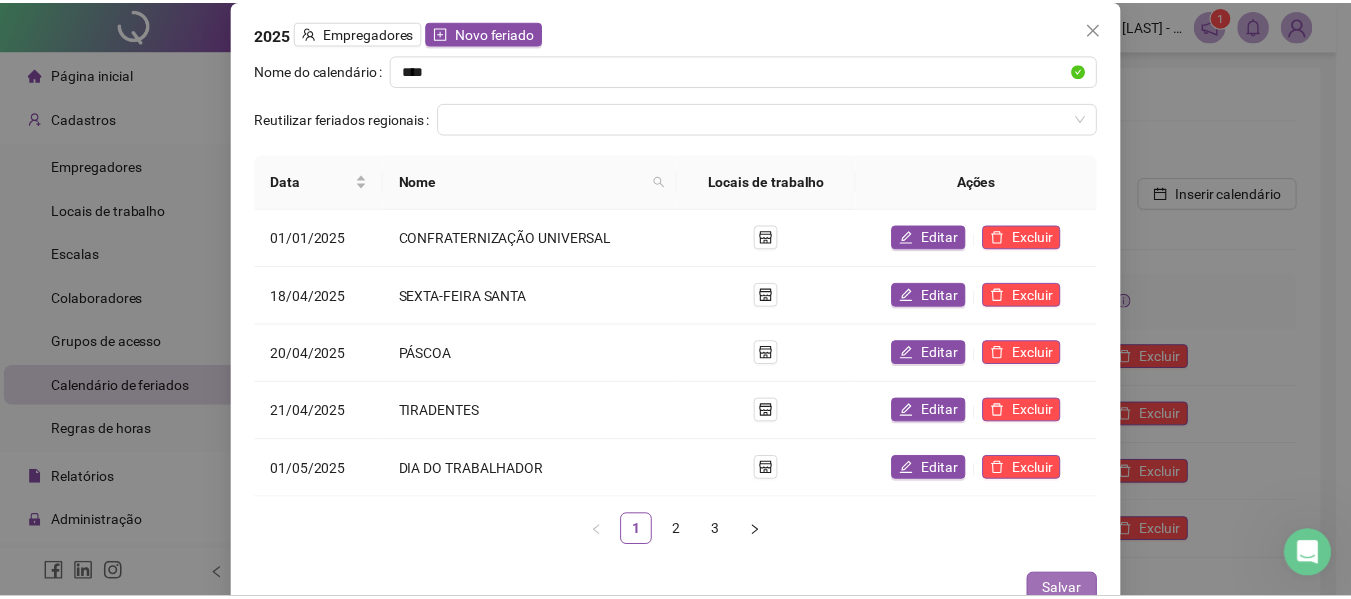 scroll, scrollTop: 27, scrollLeft: 0, axis: vertical 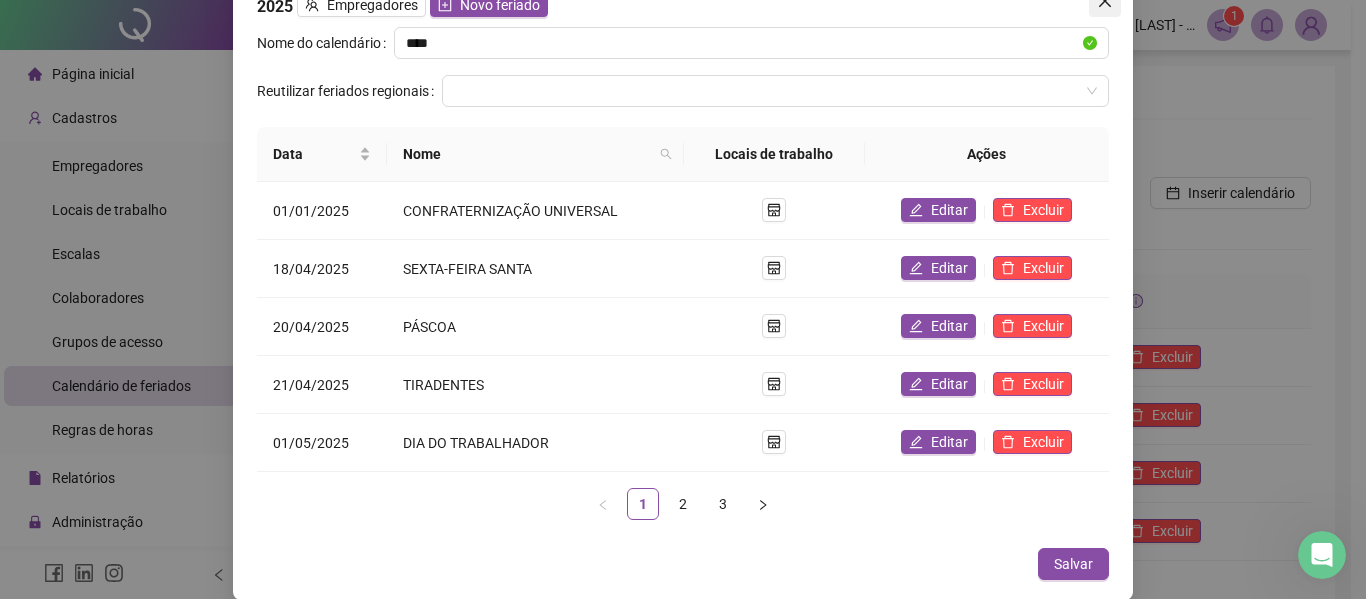 click 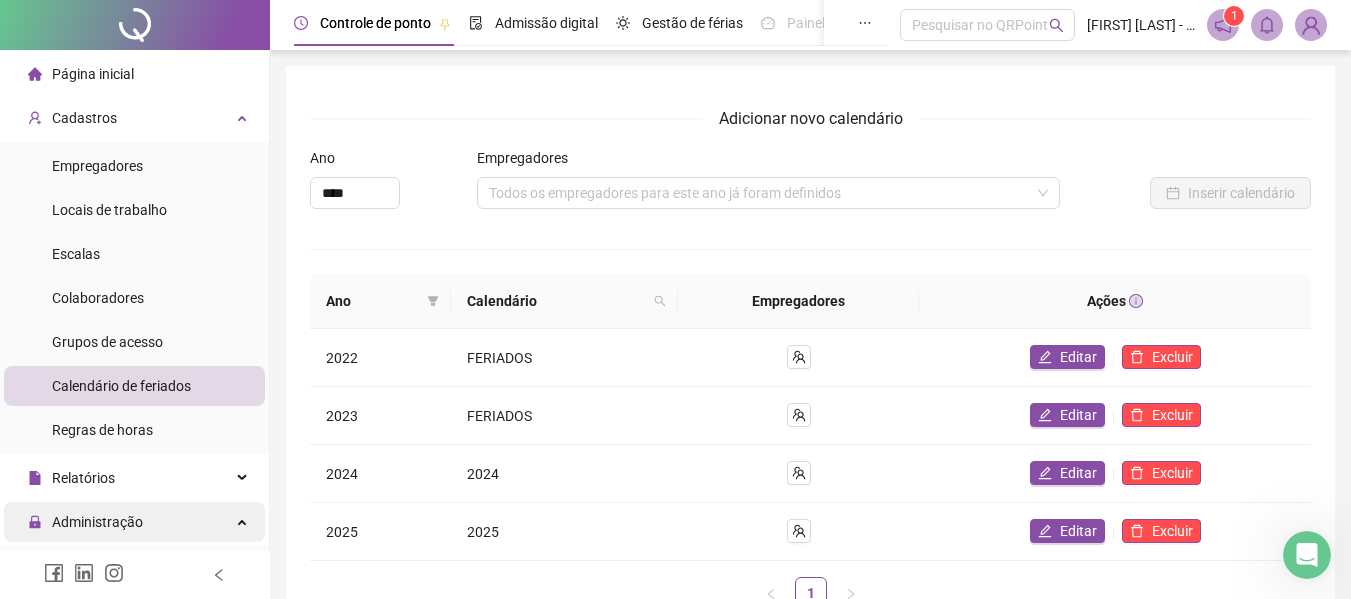 click on "Administração" at bounding box center [97, 522] 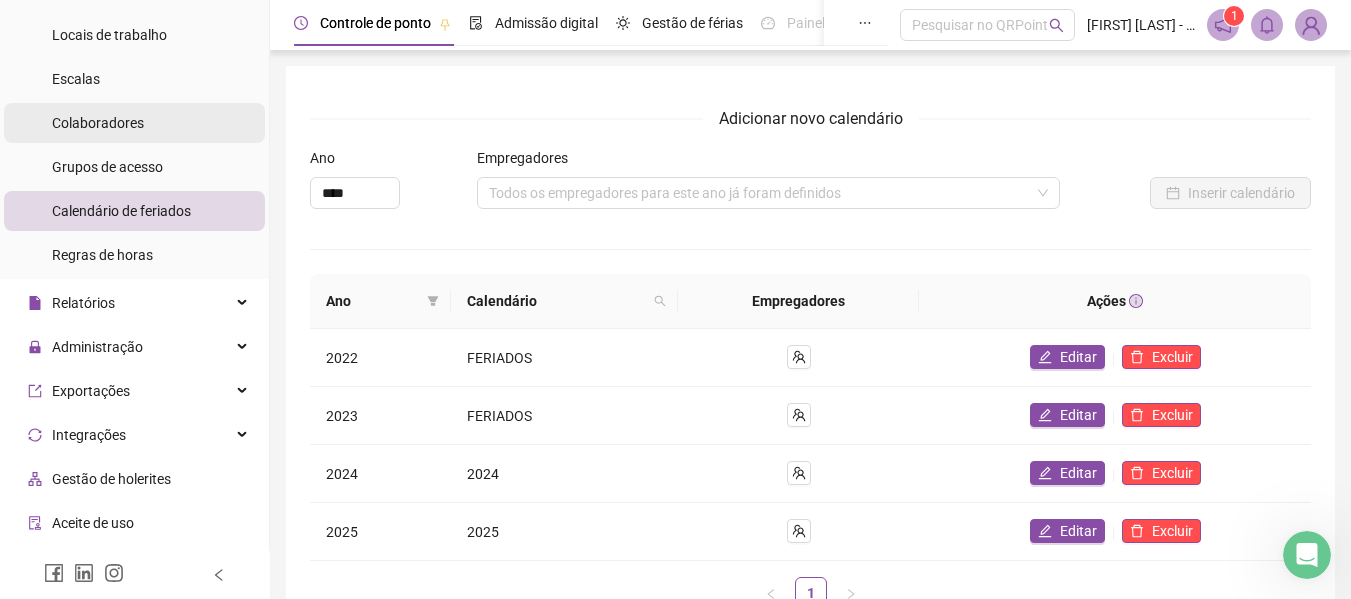 scroll, scrollTop: 182, scrollLeft: 0, axis: vertical 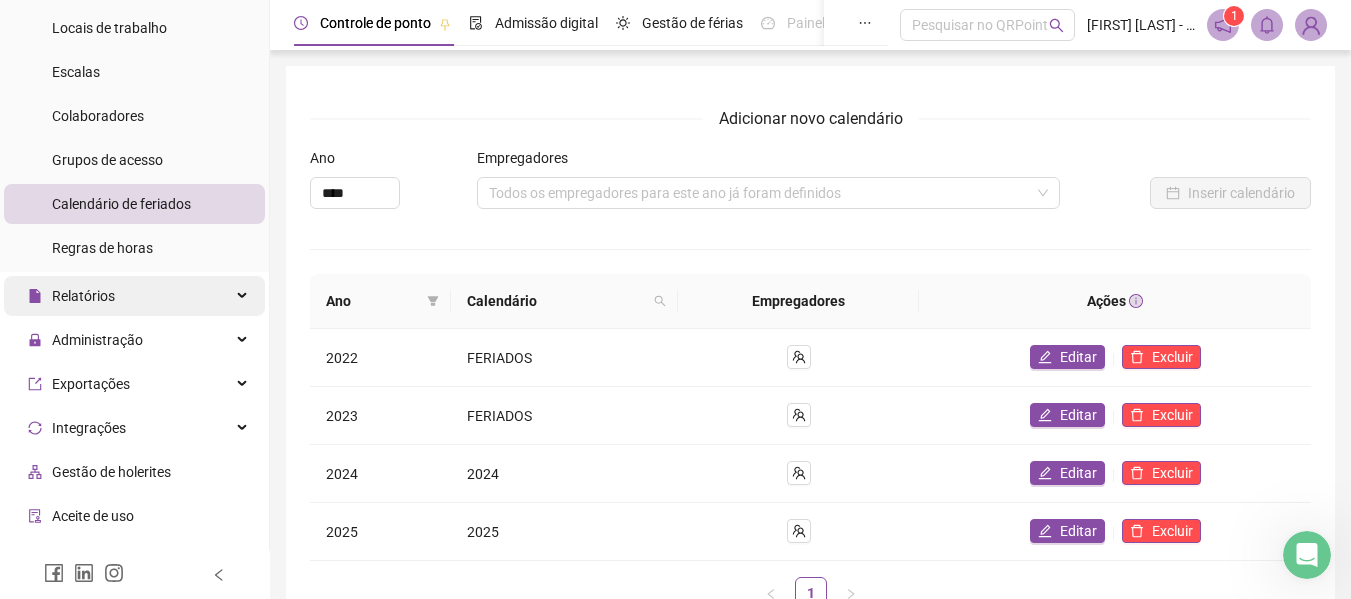 click on "Relatórios" at bounding box center (134, 296) 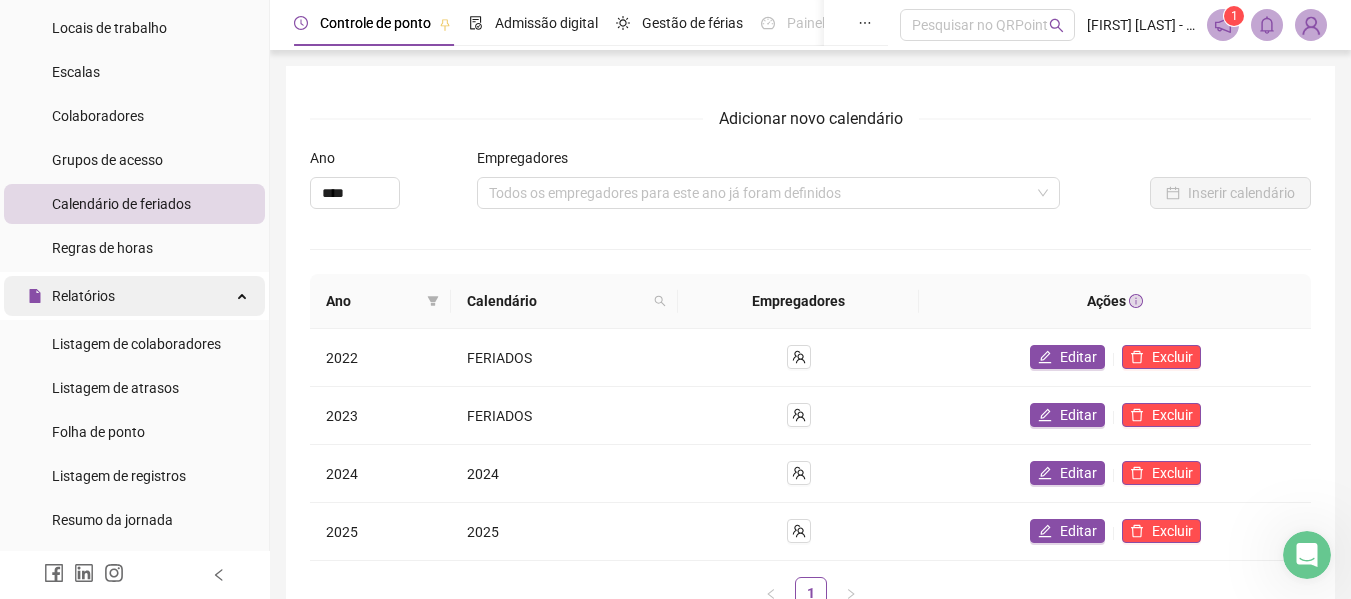 drag, startPoint x: 152, startPoint y: 297, endPoint x: 79, endPoint y: 299, distance: 73.02739 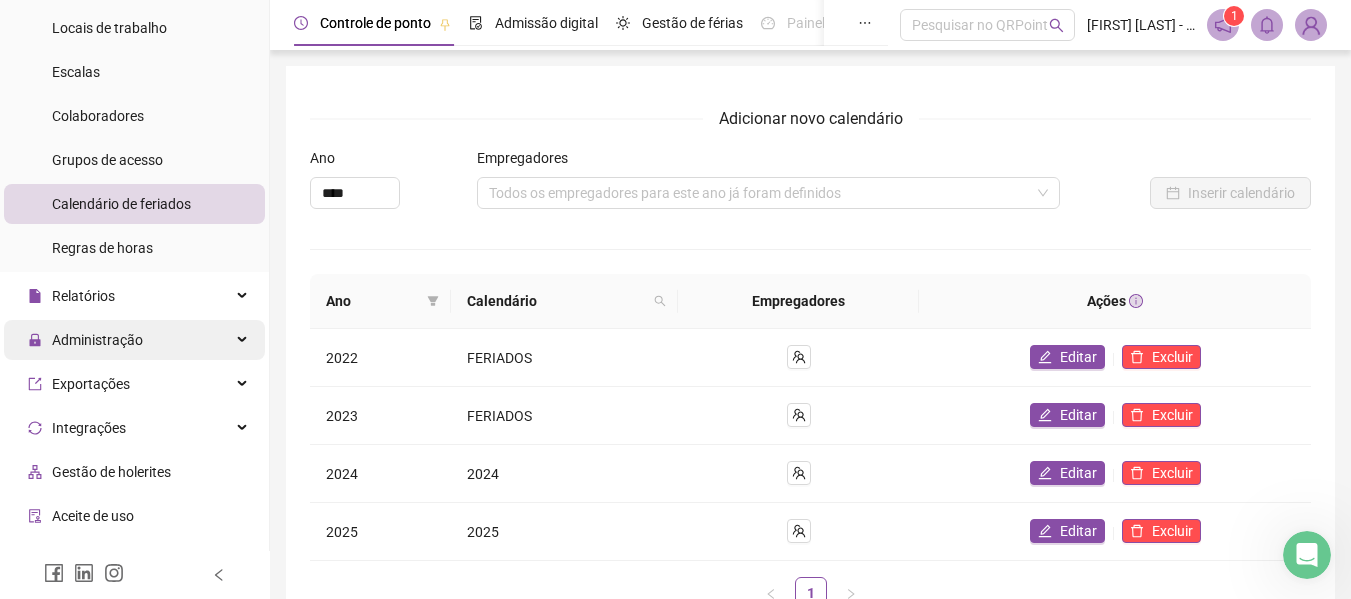 click on "Administração" at bounding box center [85, 340] 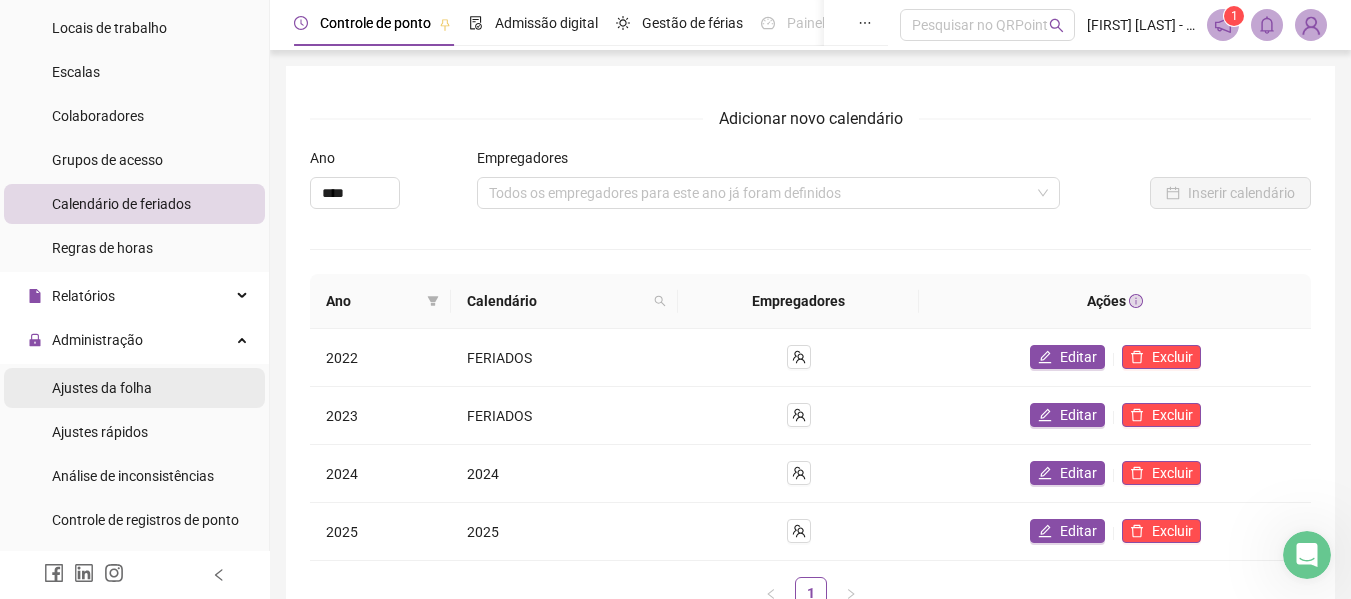 click on "Ajustes da folha" at bounding box center [102, 388] 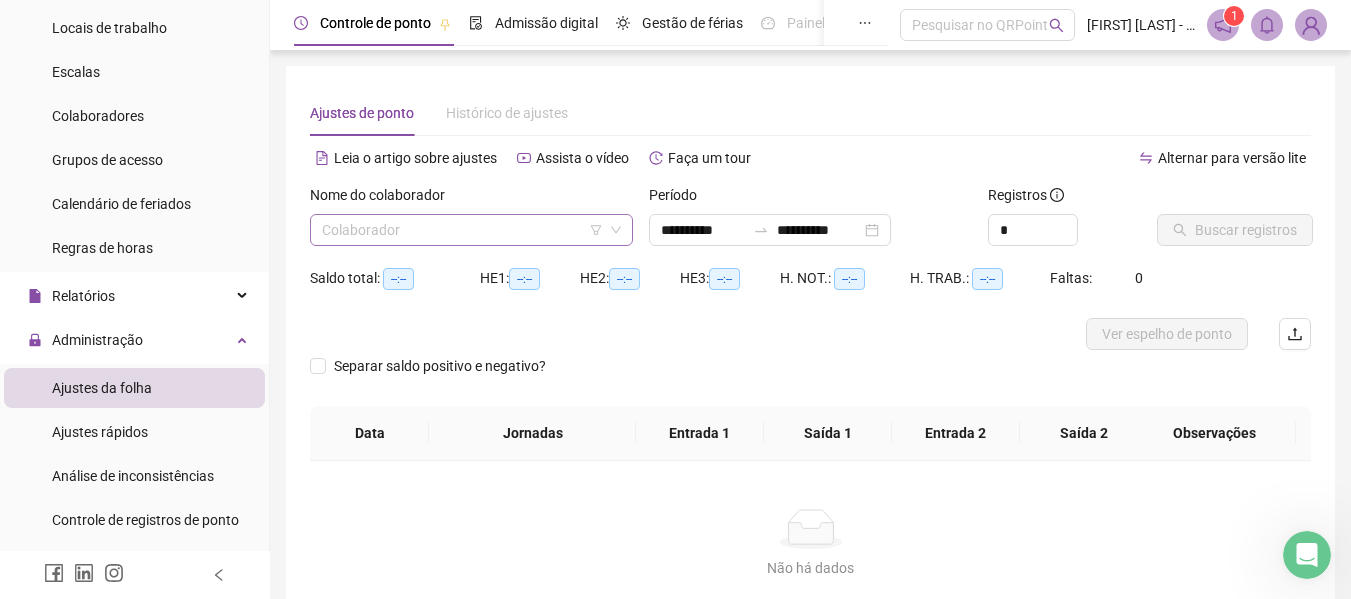 click at bounding box center [462, 230] 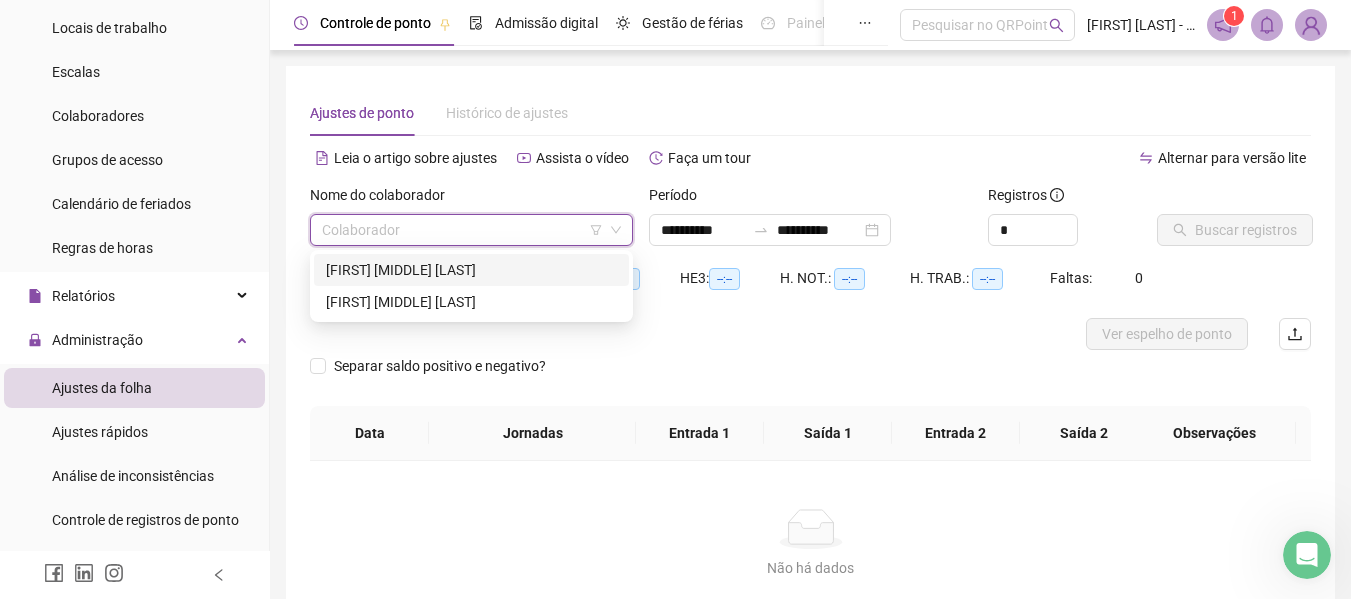 click on "[NUMBER] [NUMBER] [FIRST] [MIDDLE] [LAST] [FIRST] [MIDDLE] [LAST]" at bounding box center (471, 286) 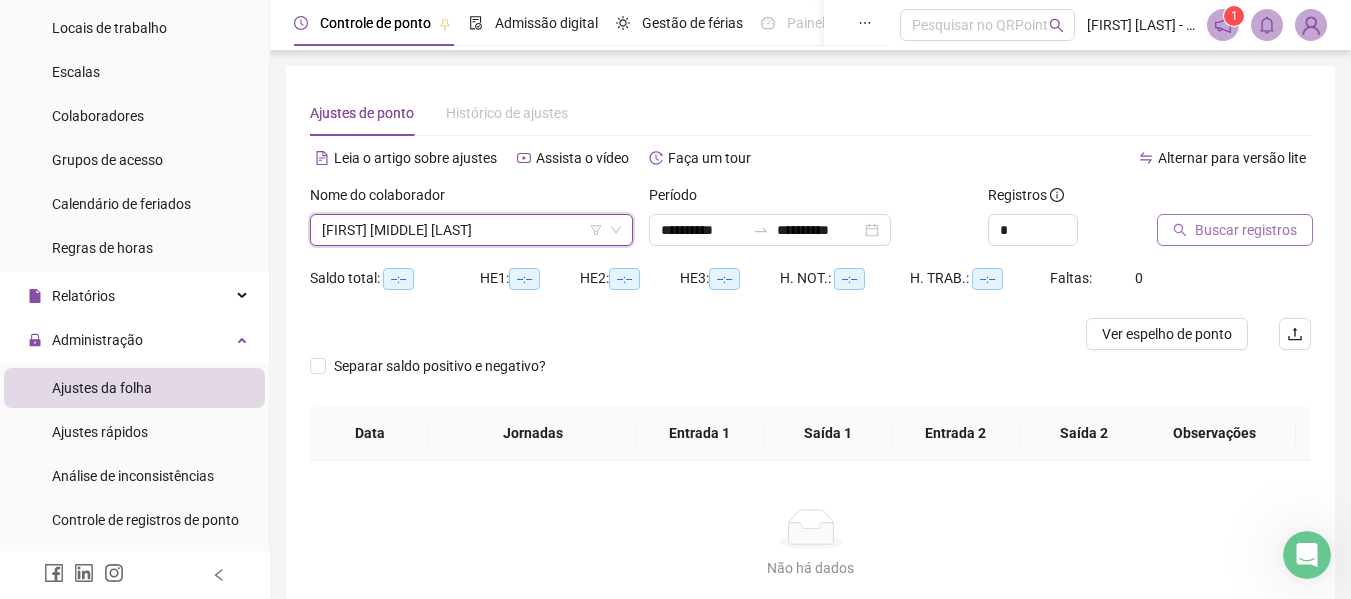 click on "Buscar registros" at bounding box center [1246, 230] 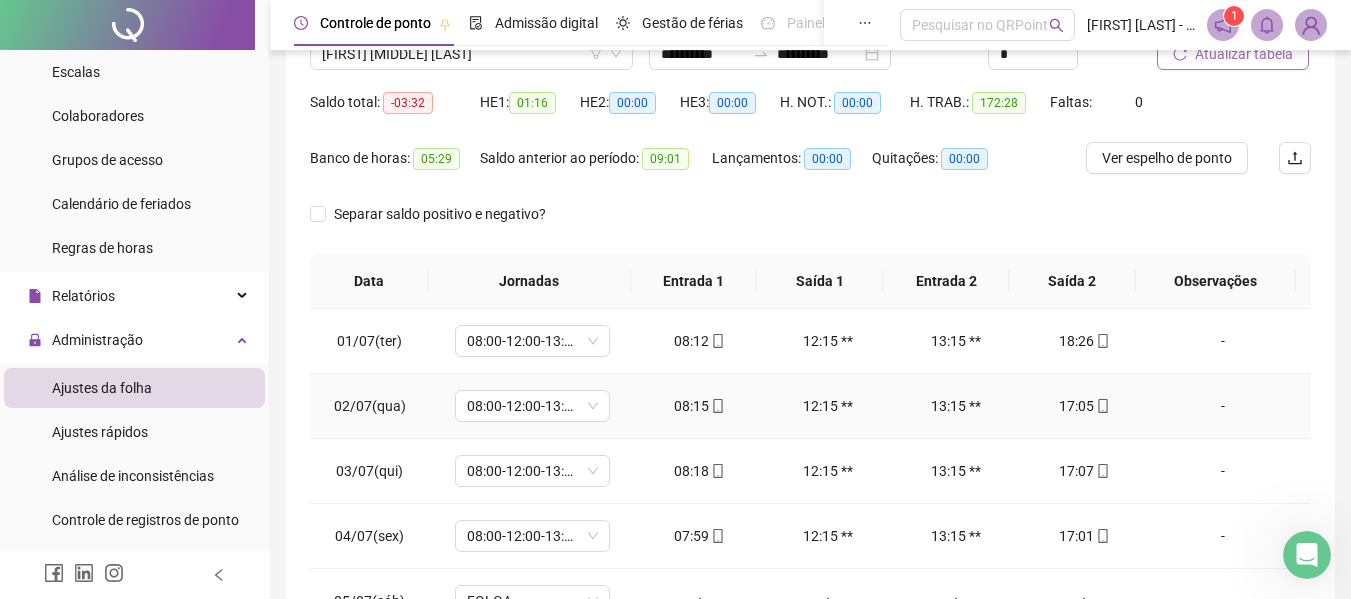 scroll, scrollTop: 177, scrollLeft: 0, axis: vertical 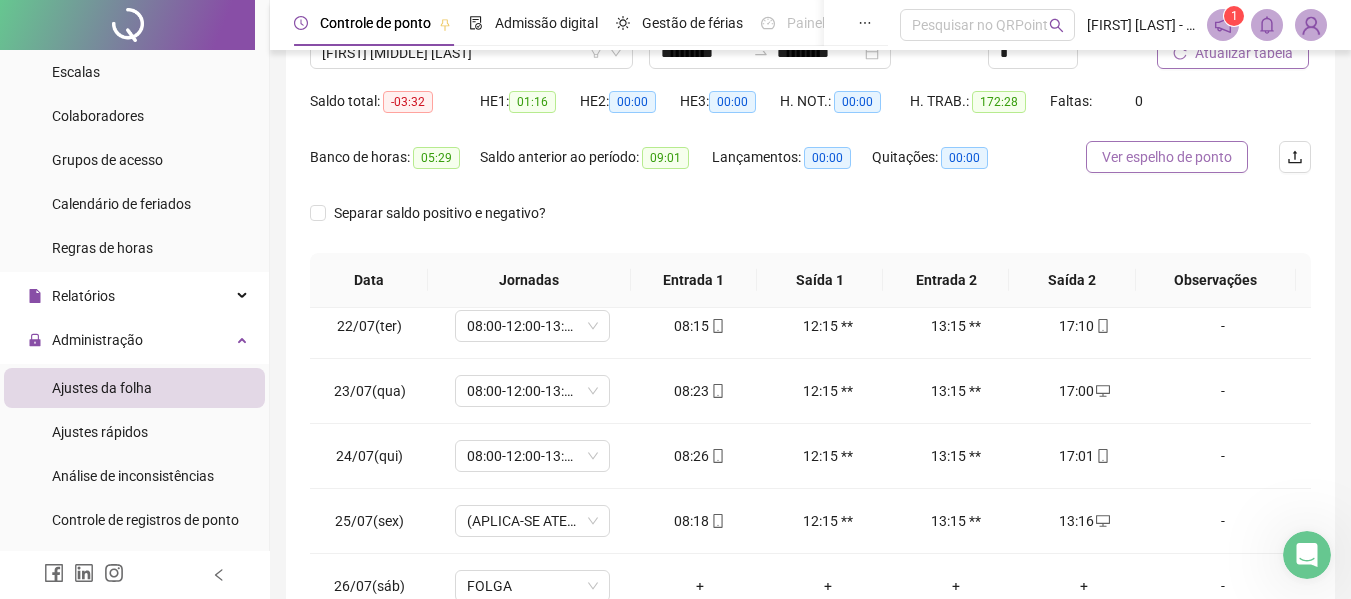click on "Ver espelho de ponto" at bounding box center [1167, 157] 